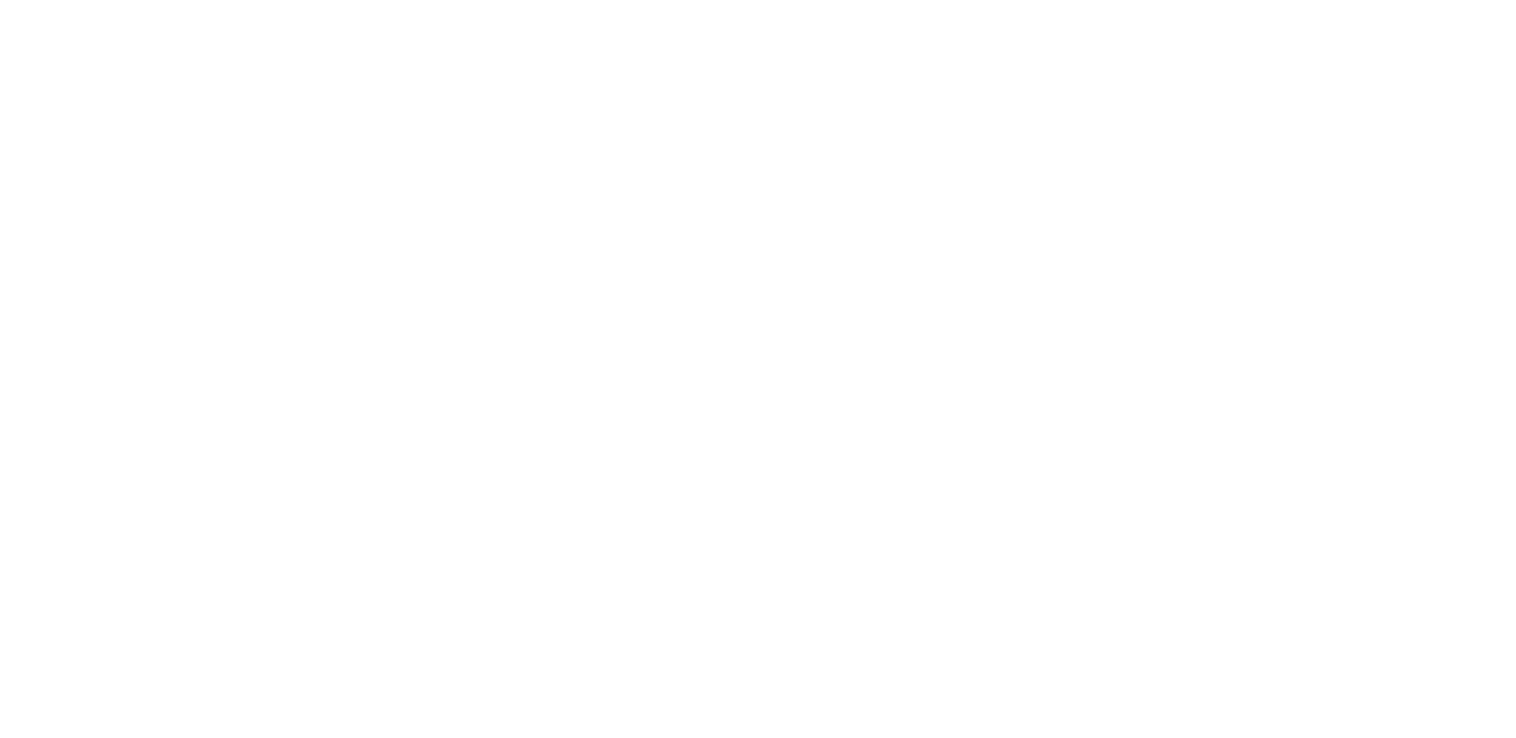 scroll, scrollTop: 0, scrollLeft: 0, axis: both 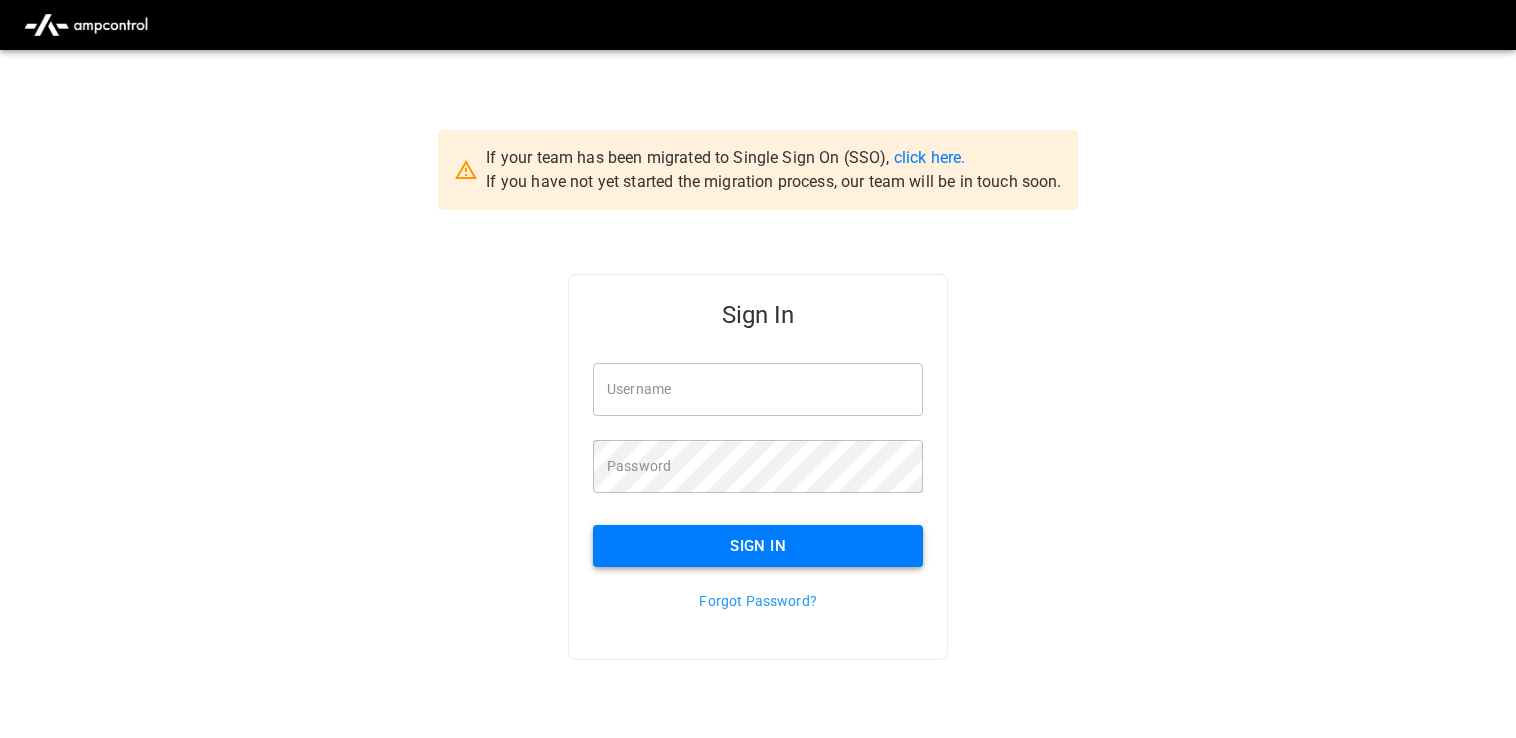 type on "*********" 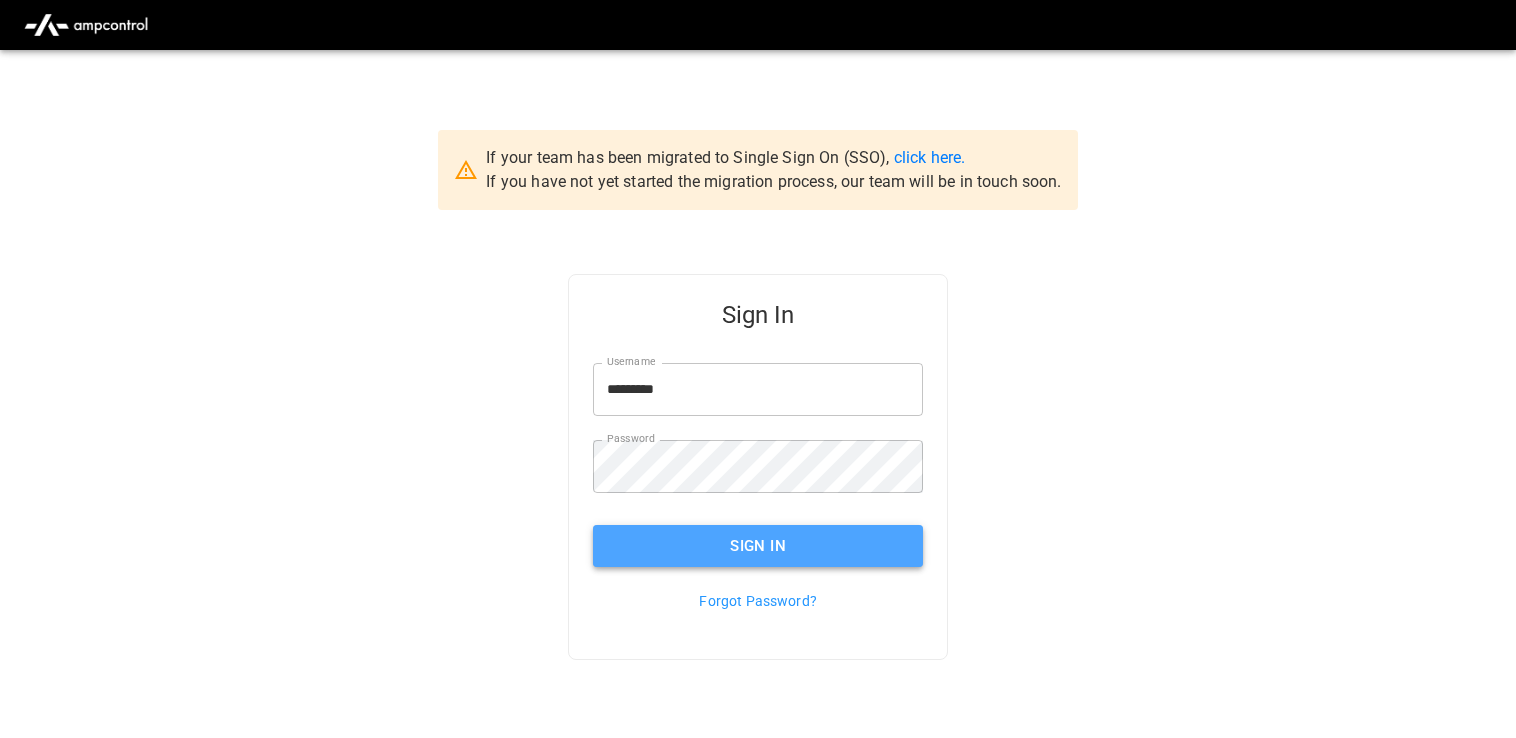click on "Sign In" at bounding box center [758, 546] 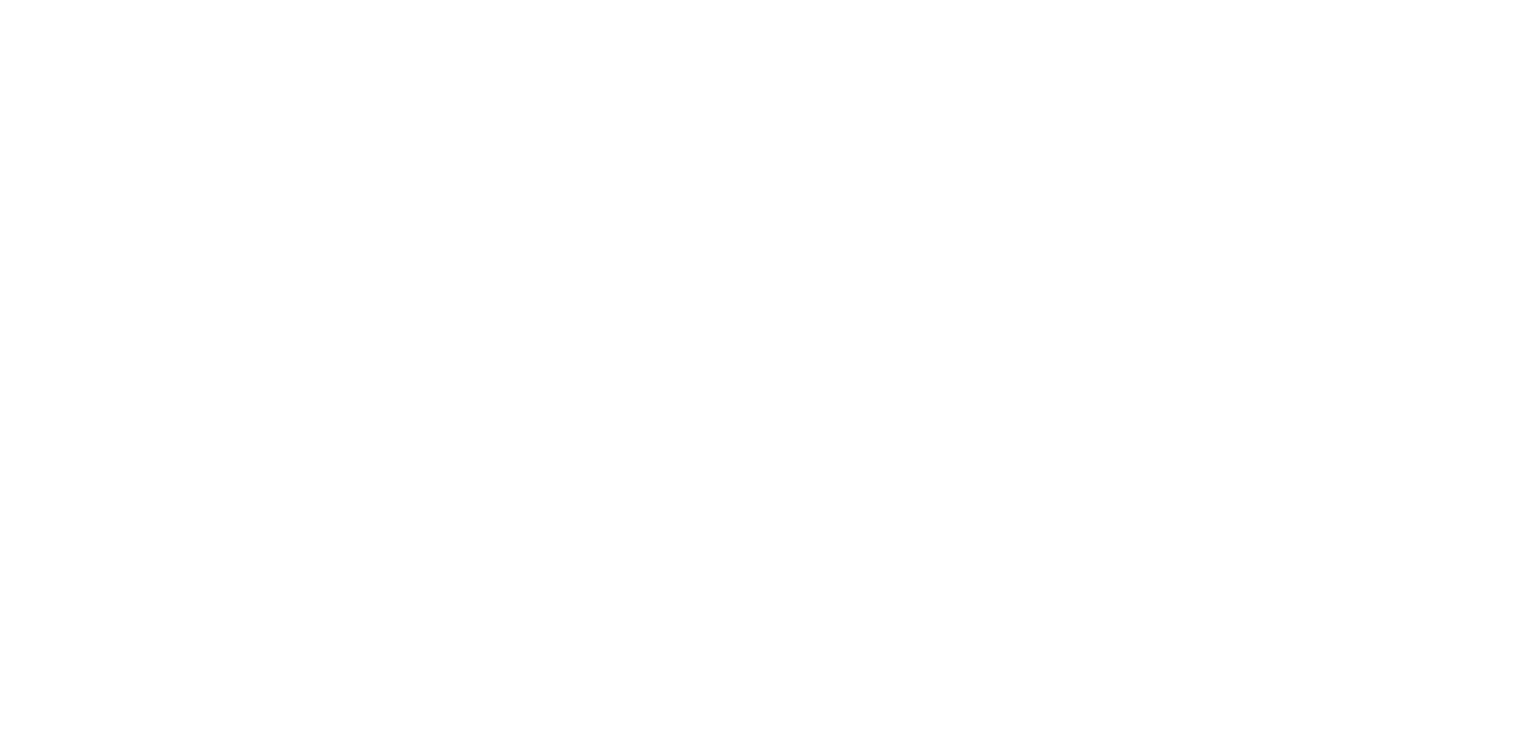 scroll, scrollTop: 0, scrollLeft: 0, axis: both 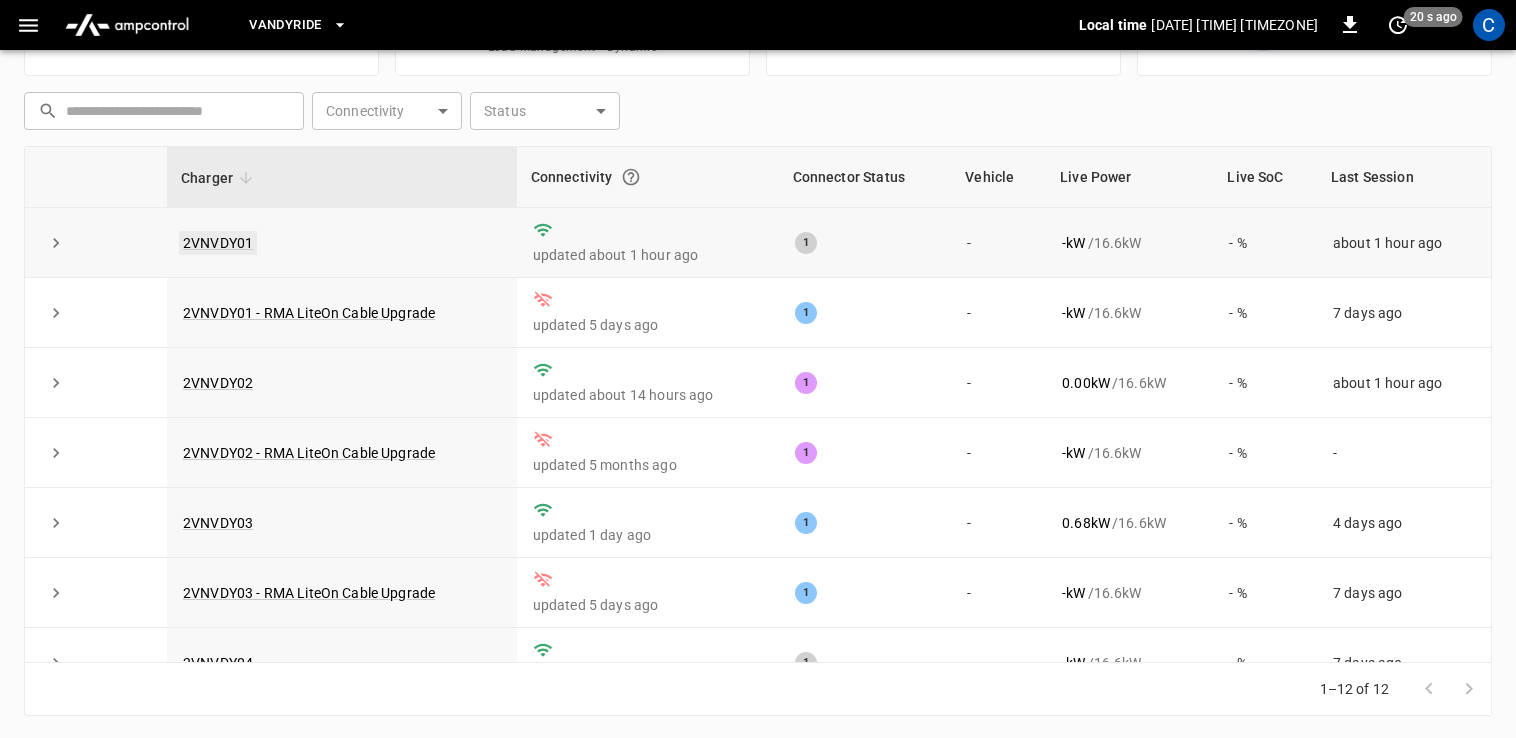 click on "2VNVDY01" at bounding box center [218, 243] 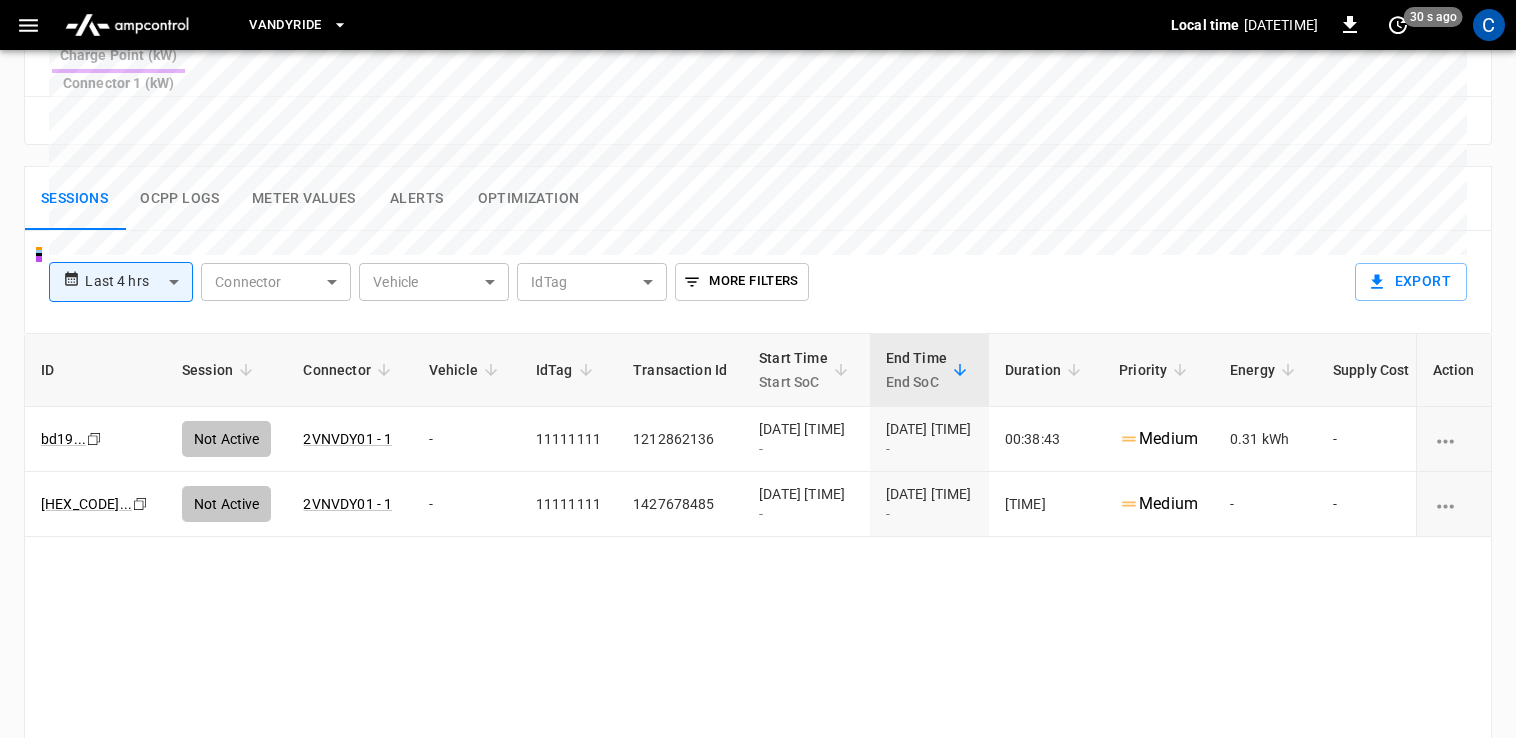 scroll, scrollTop: 922, scrollLeft: 0, axis: vertical 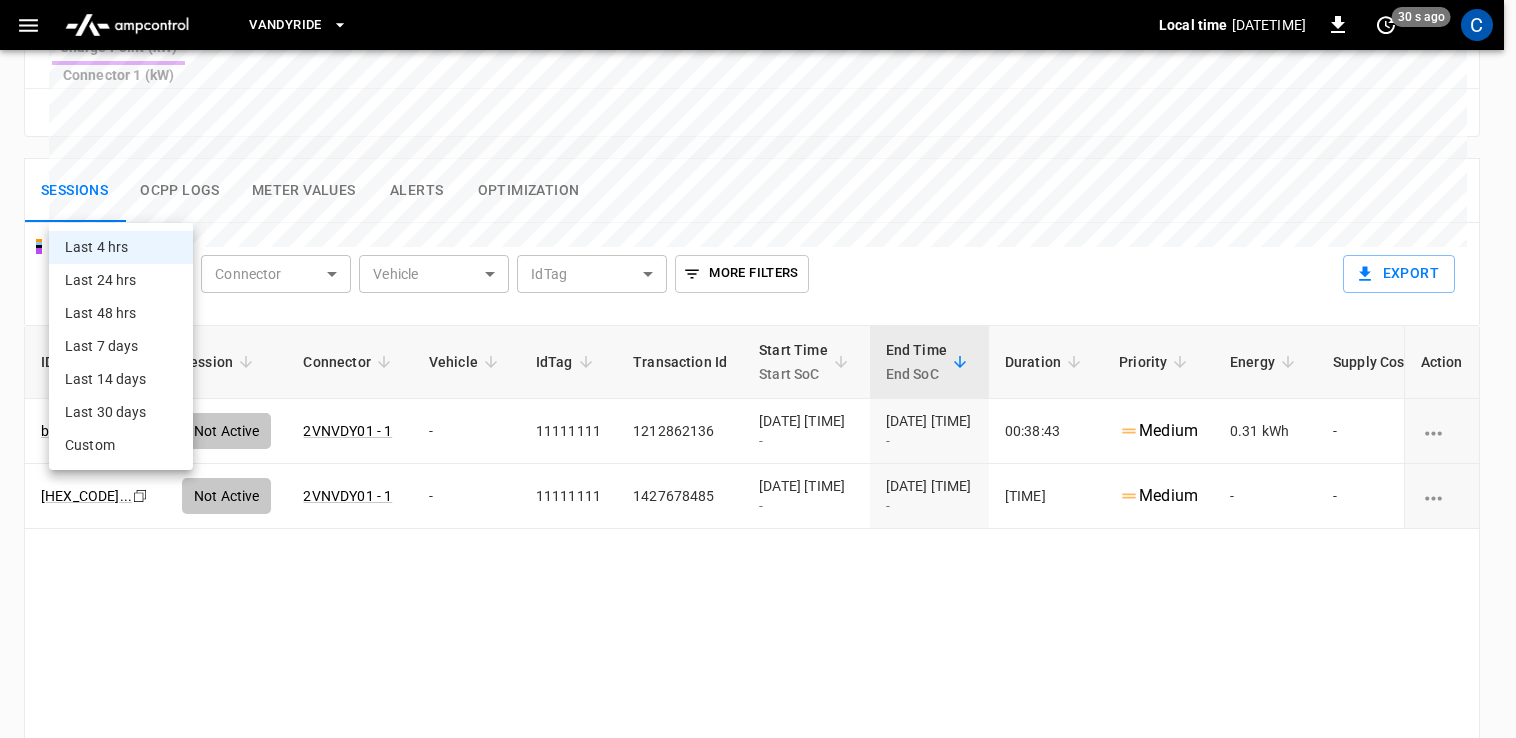 click on "**********" at bounding box center (758, -2) 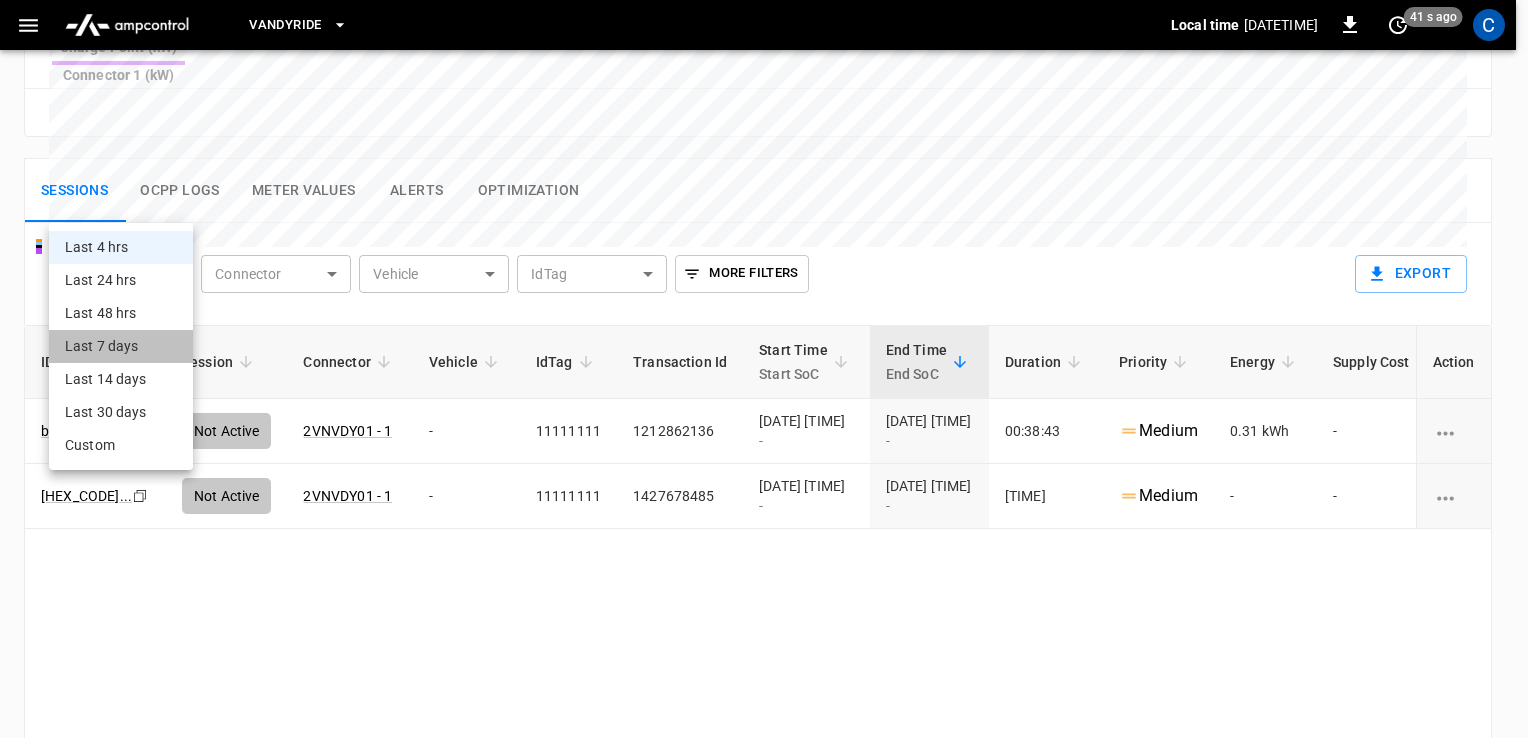 click on "Last 7 days" at bounding box center (121, 346) 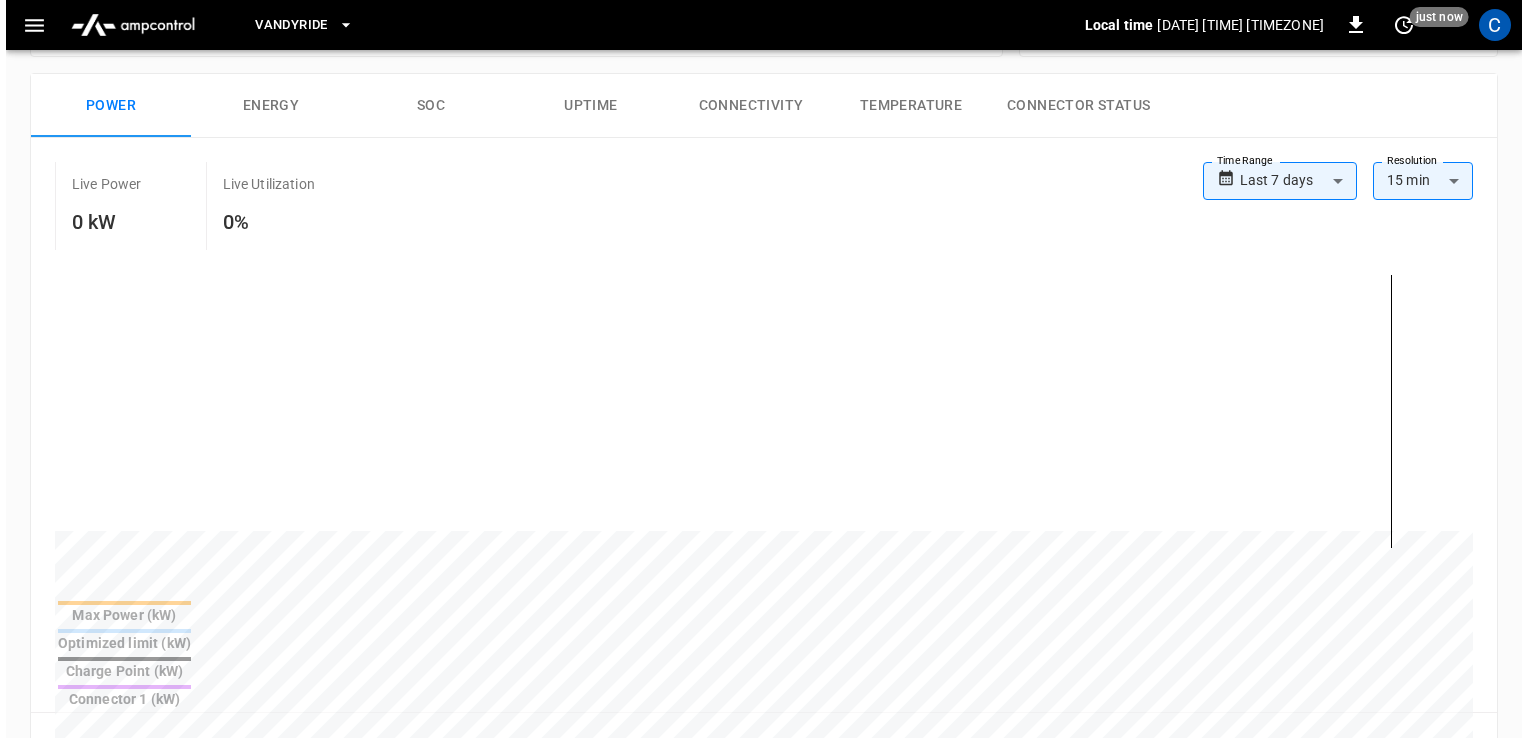 scroll, scrollTop: 0, scrollLeft: 0, axis: both 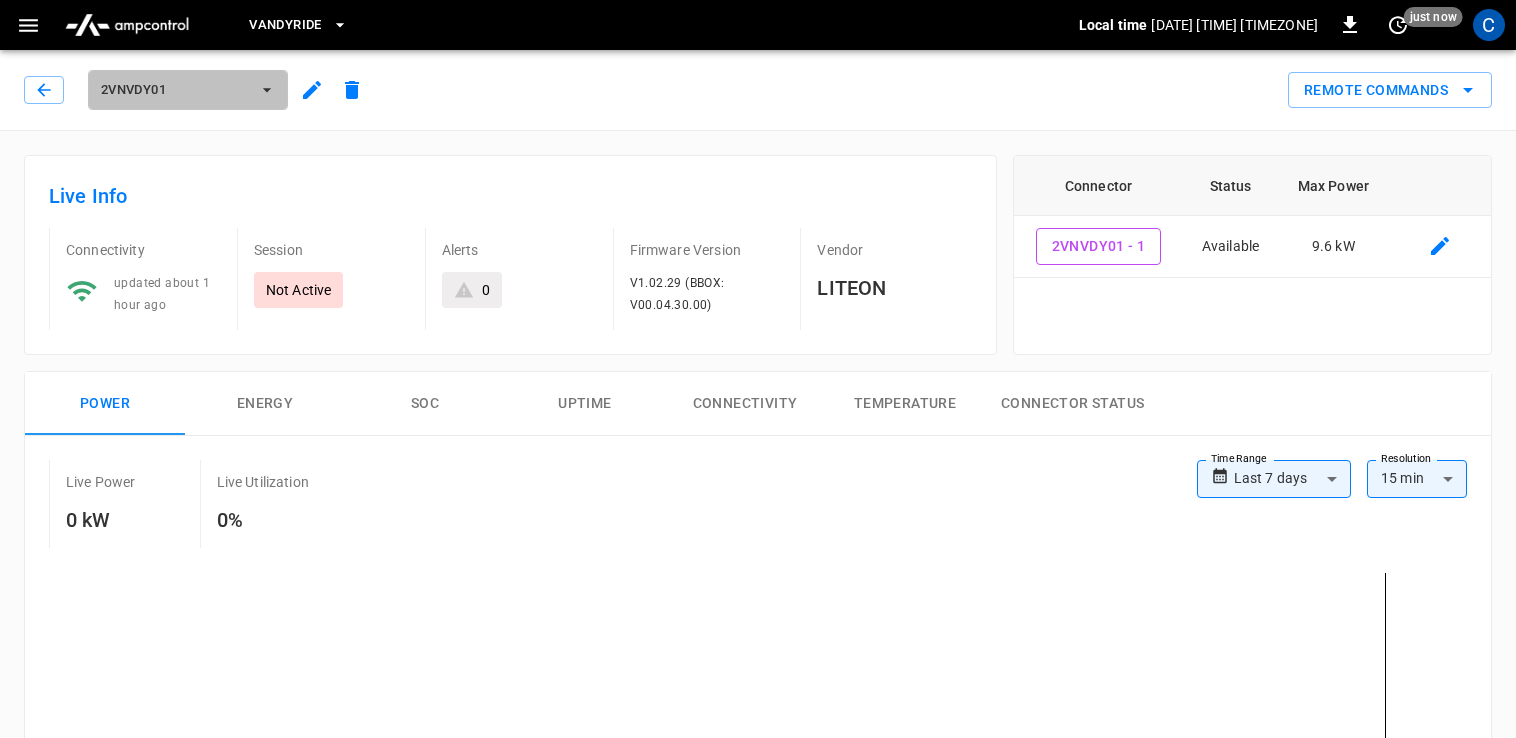 click on "2VNVDY01" at bounding box center [175, 90] 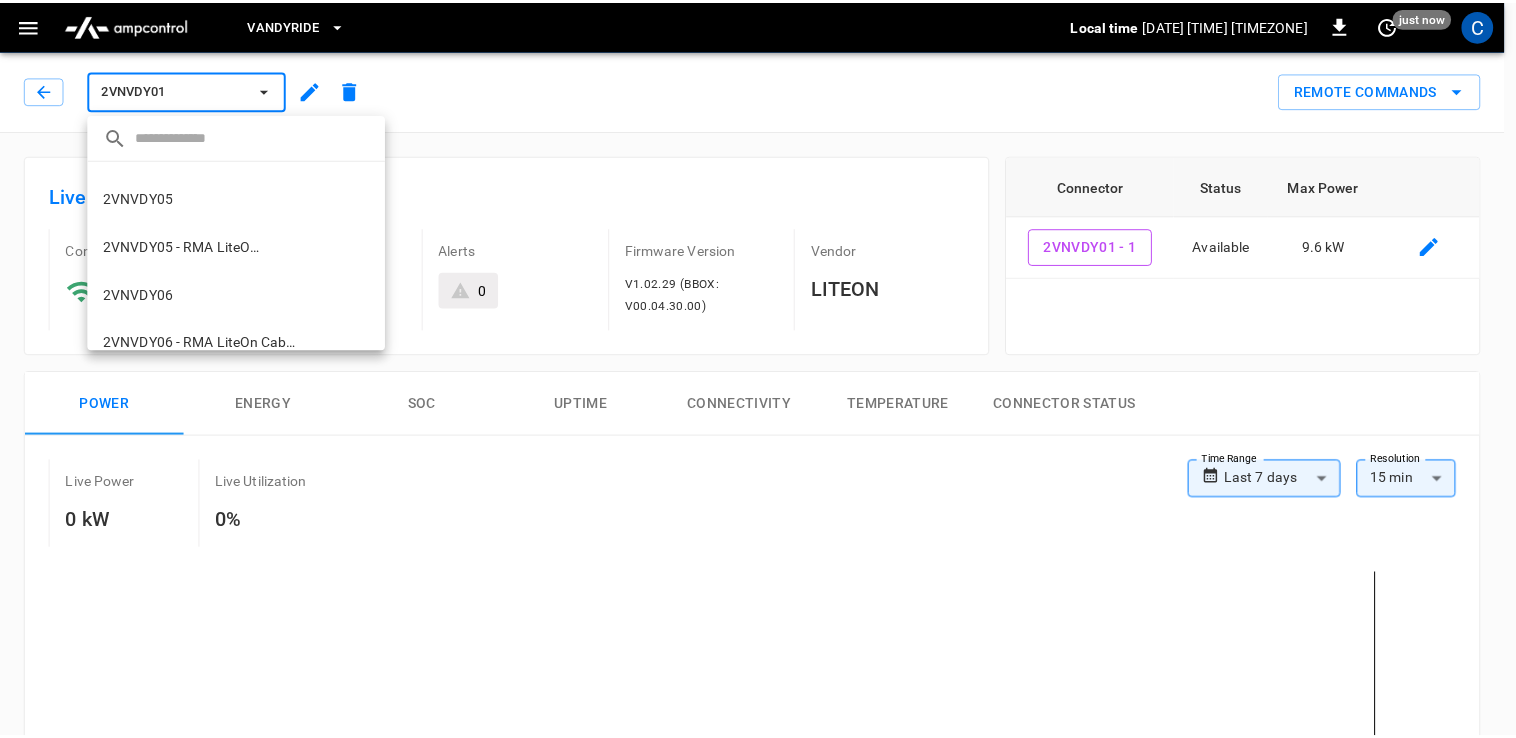 scroll, scrollTop: 385, scrollLeft: 0, axis: vertical 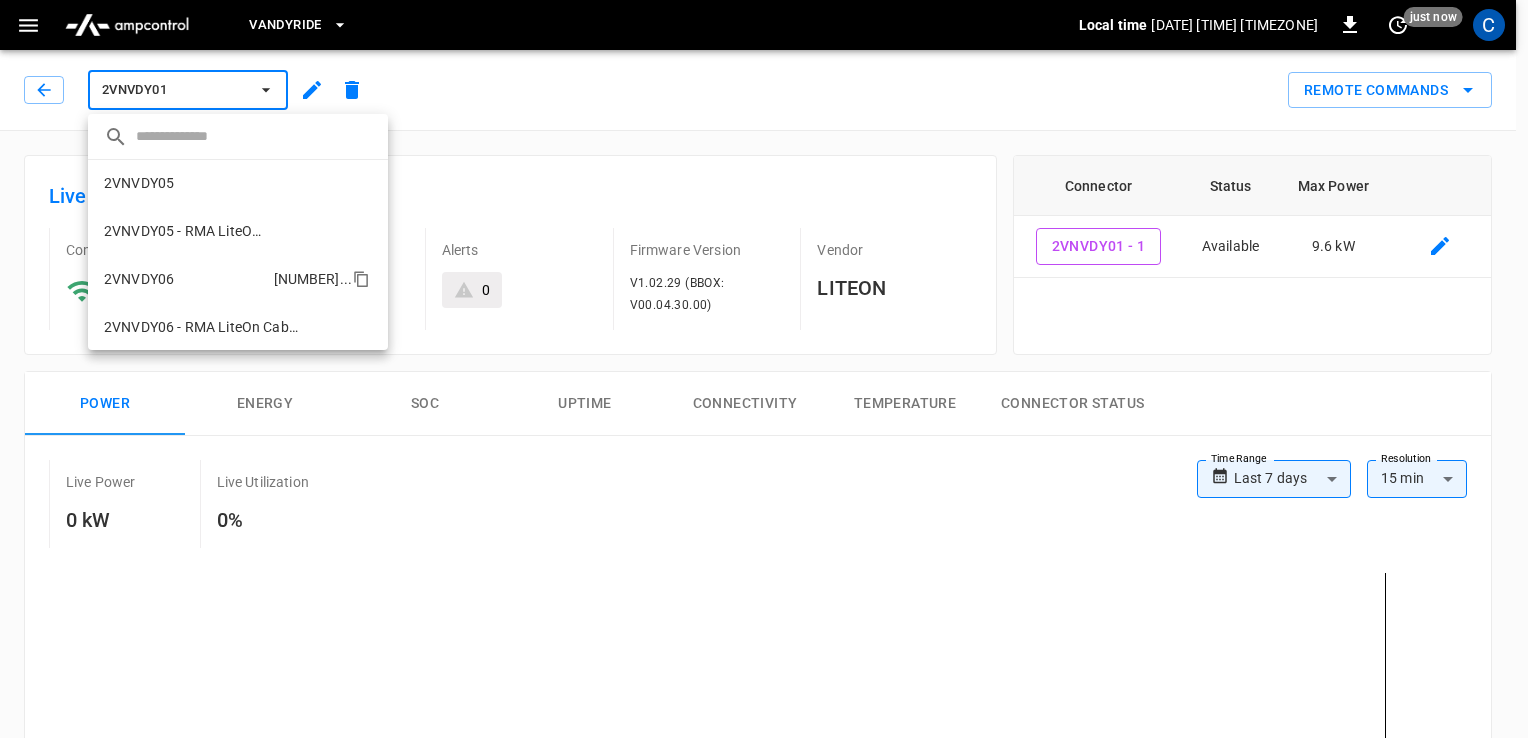 click on "[PRODUCT] [CODE] ..." at bounding box center (238, 279) 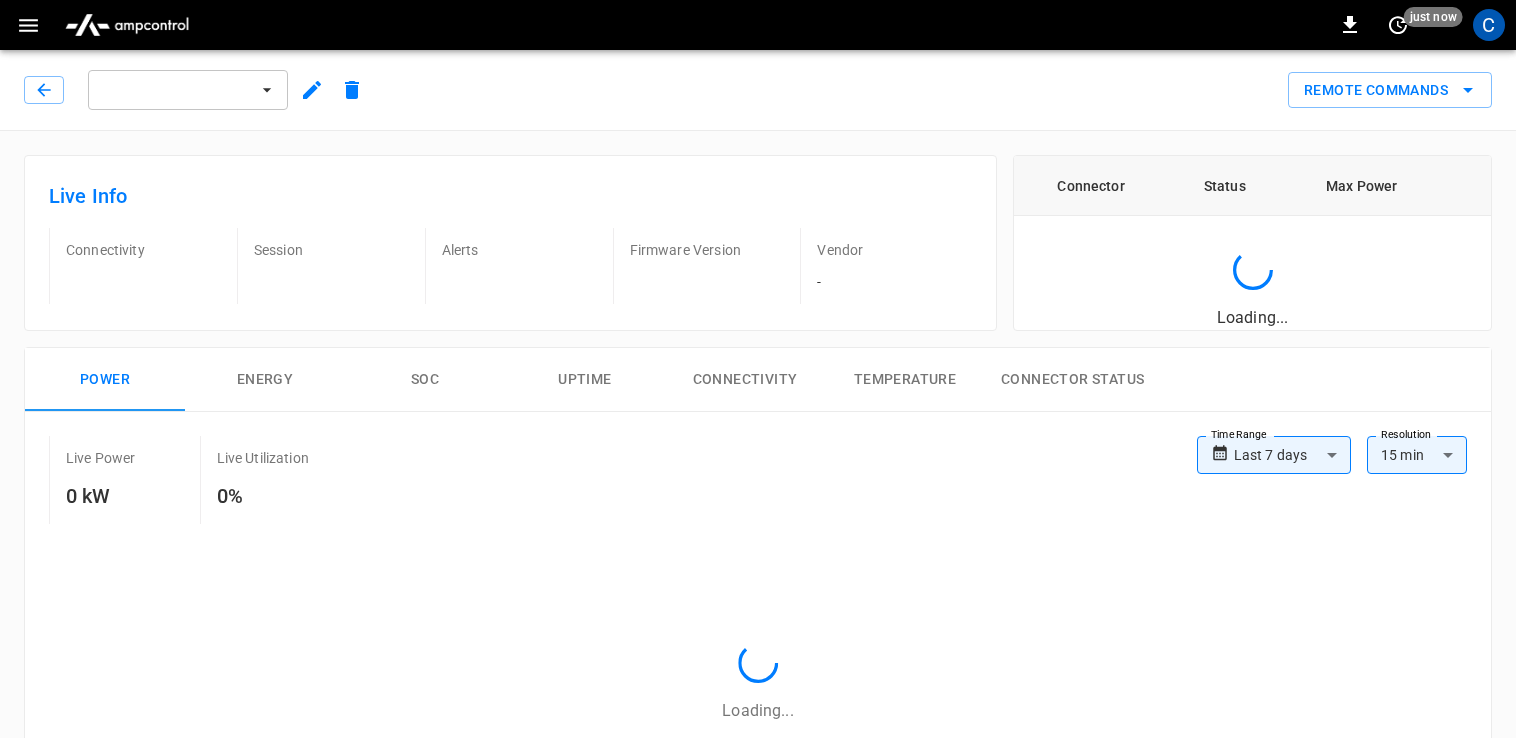 scroll, scrollTop: 0, scrollLeft: 0, axis: both 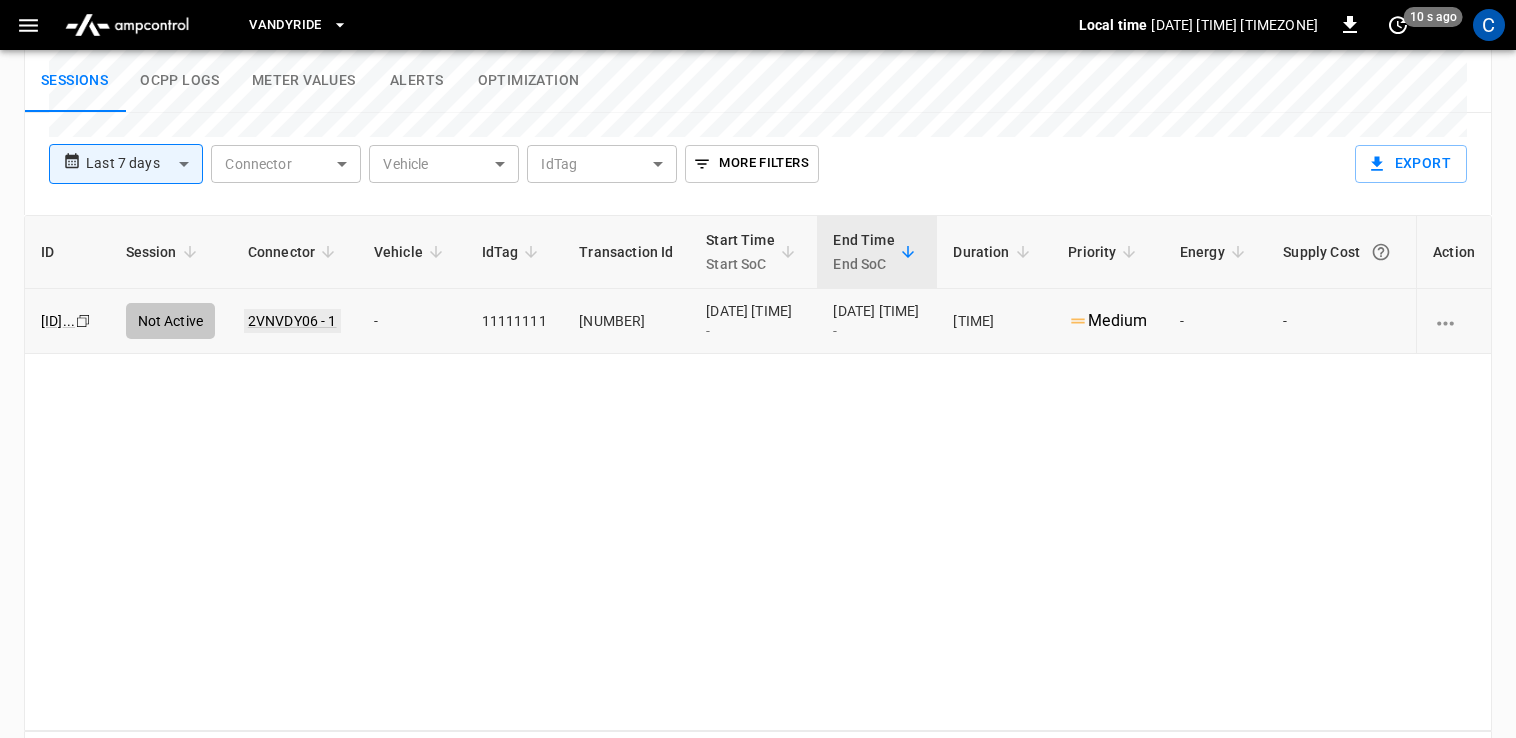 click on "2VNVDY06 - 1" at bounding box center (292, 321) 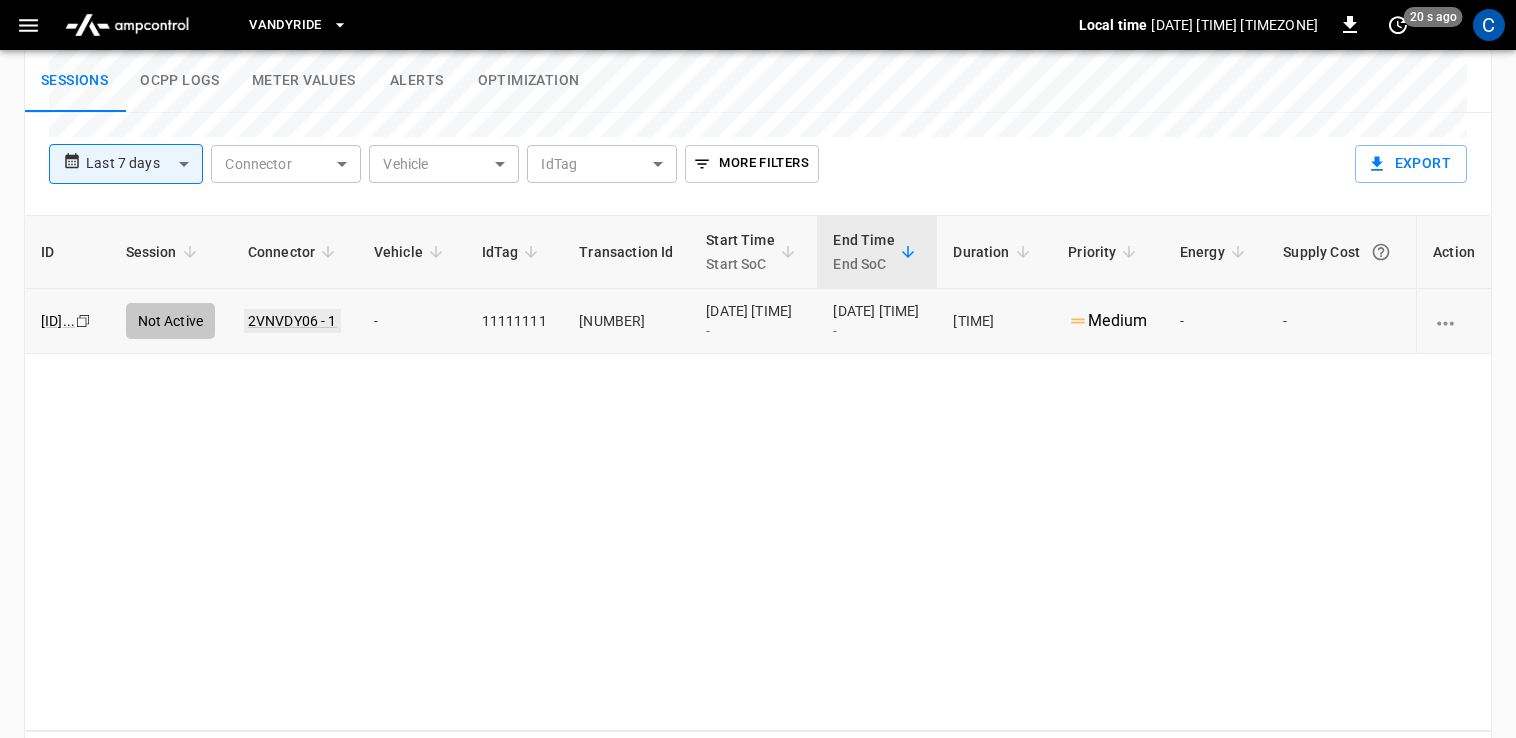 click on "2VNVDY06 - 1" at bounding box center [292, 321] 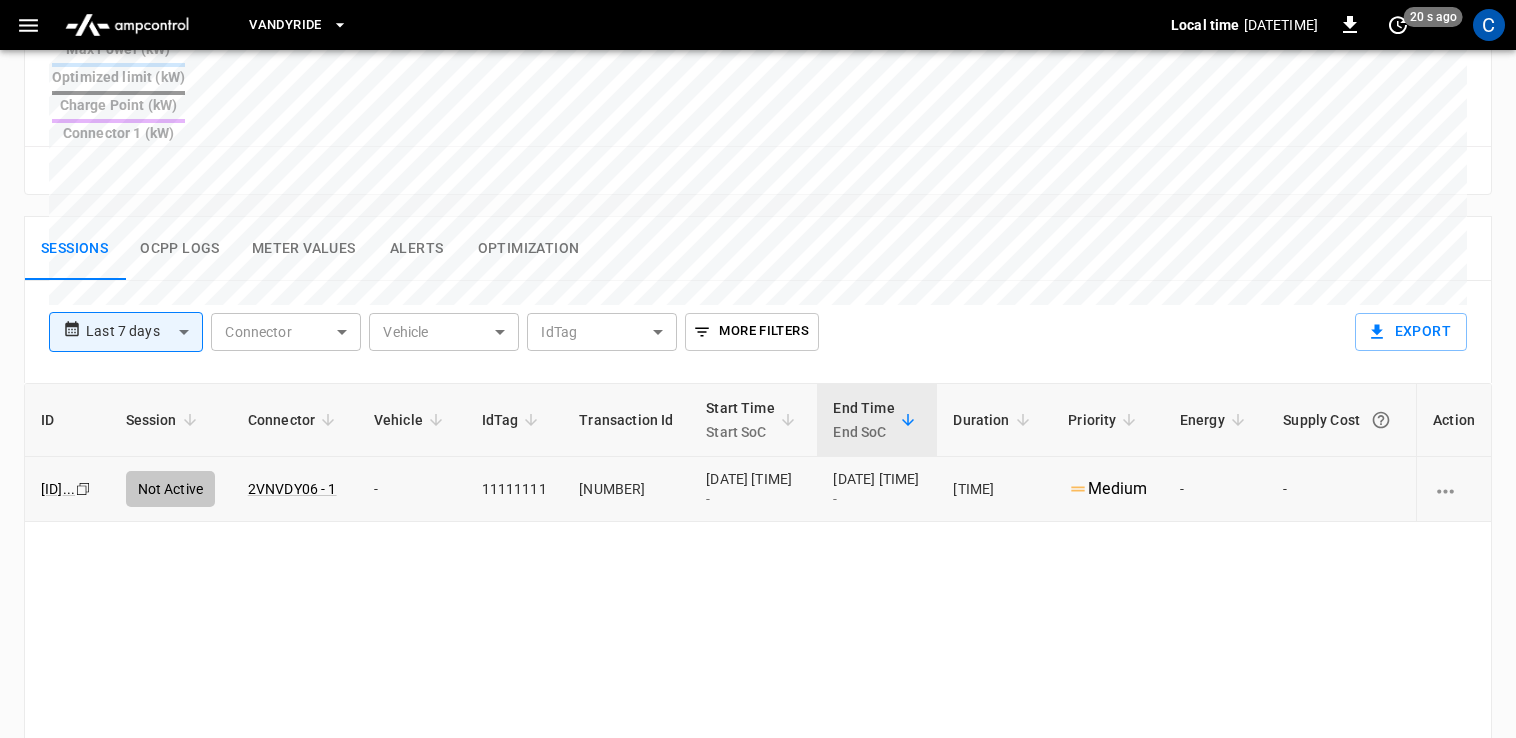 scroll, scrollTop: 860, scrollLeft: 0, axis: vertical 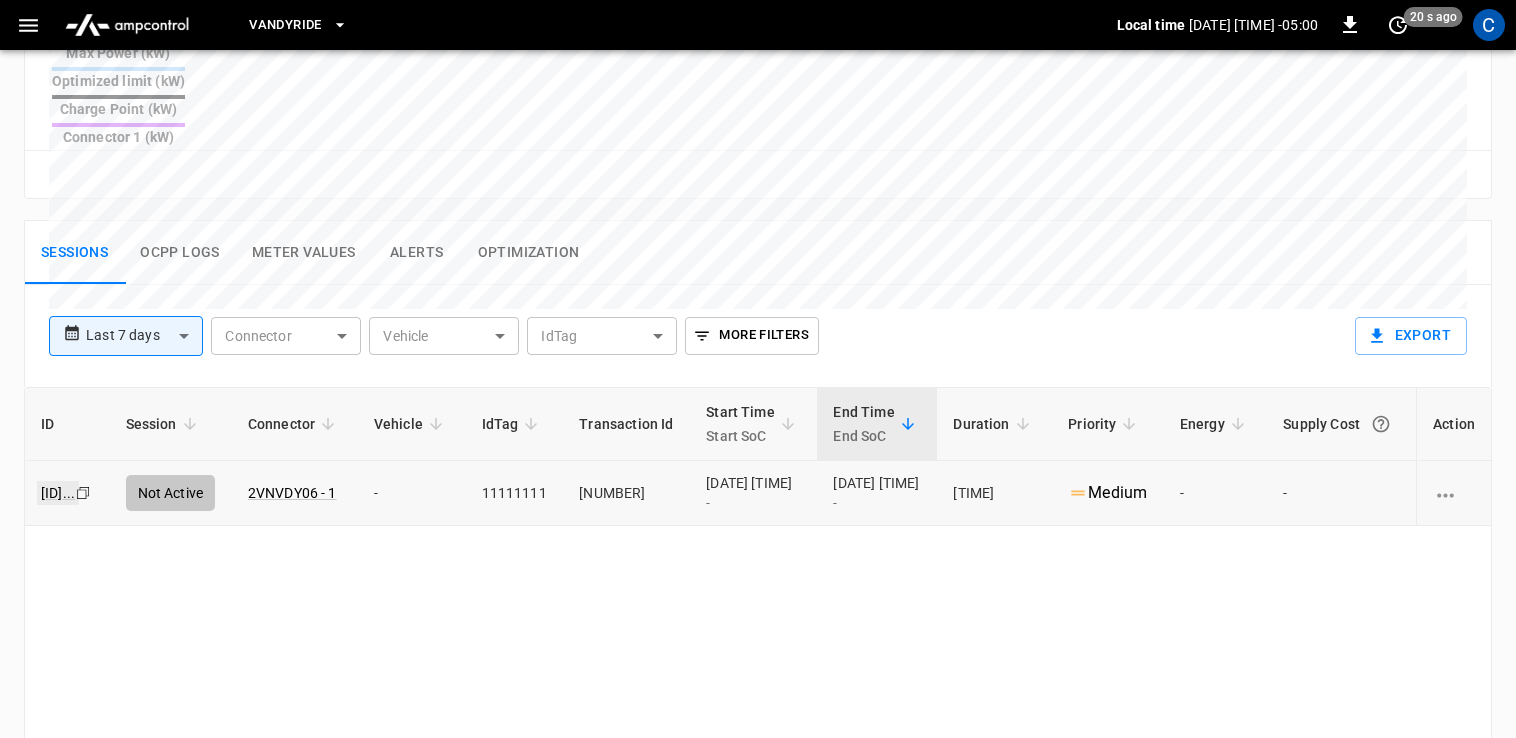 click on "[ID]" at bounding box center [58, 493] 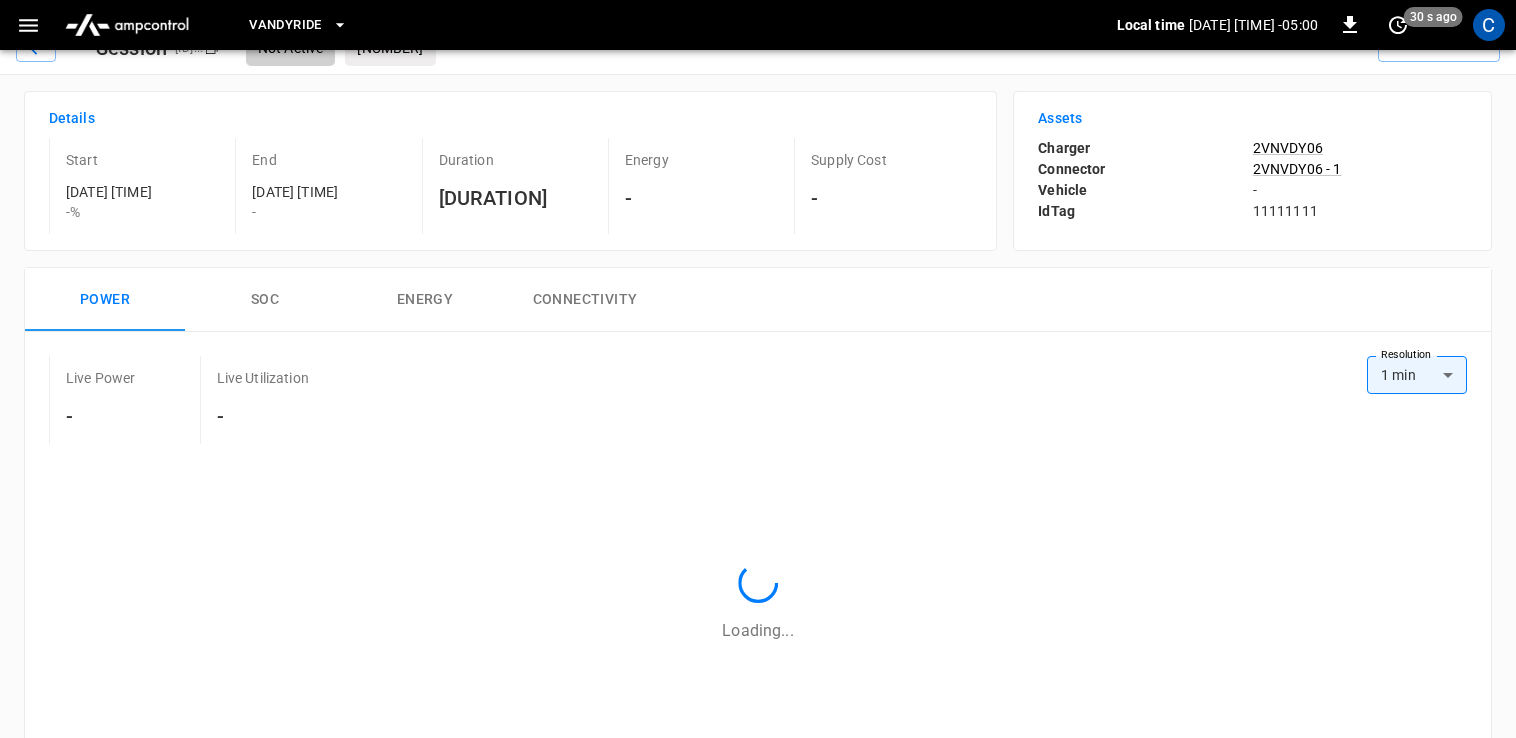 scroll, scrollTop: 0, scrollLeft: 0, axis: both 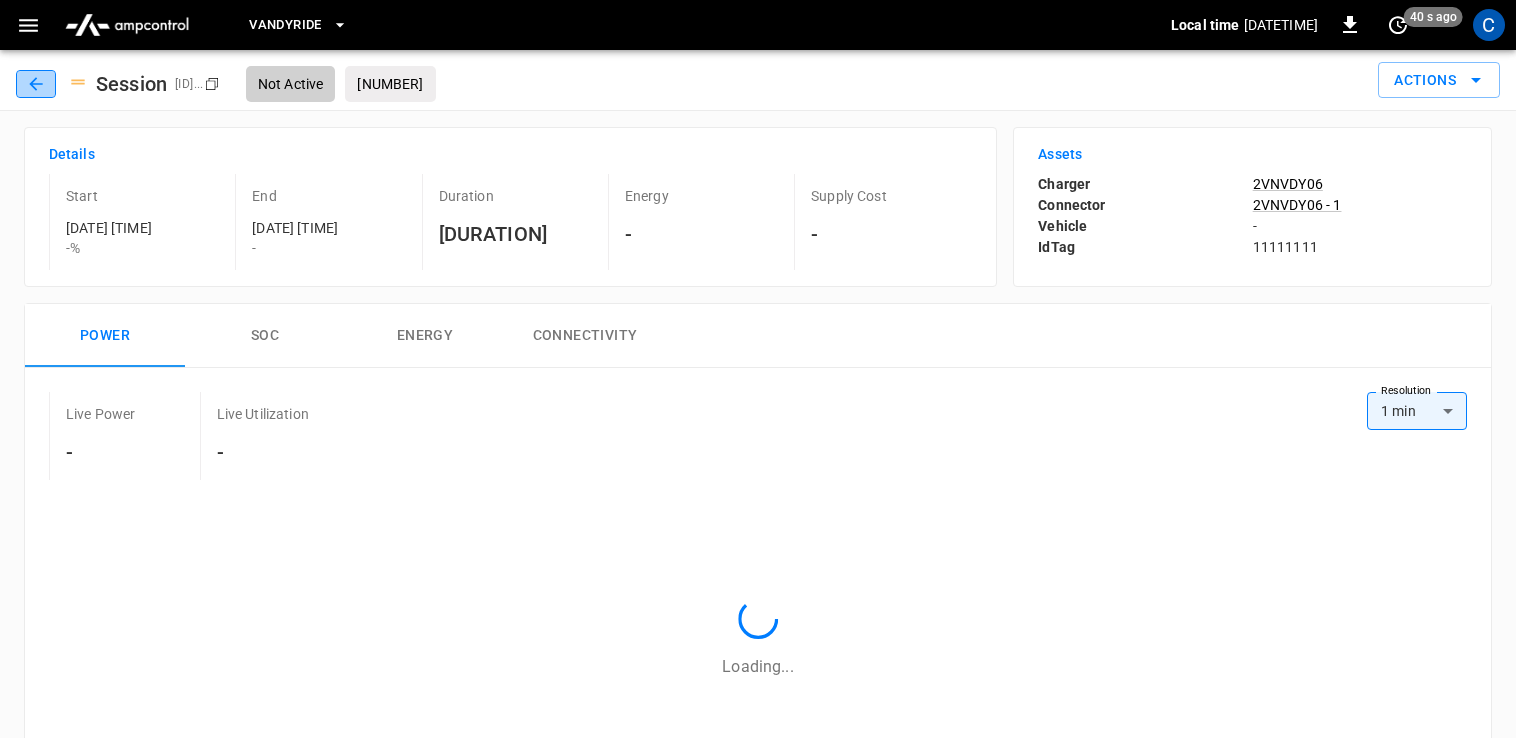 click at bounding box center [36, 84] 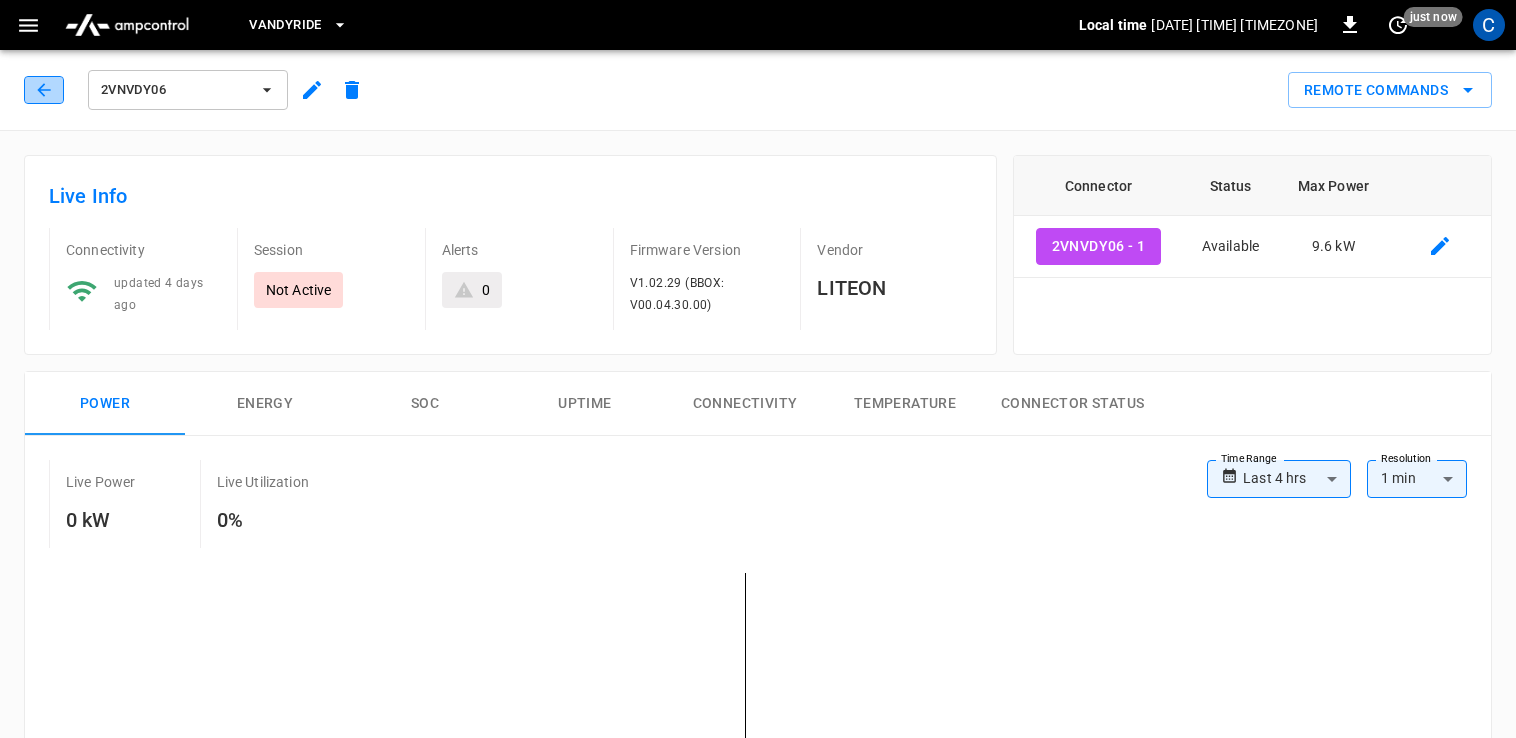 click at bounding box center (44, 90) 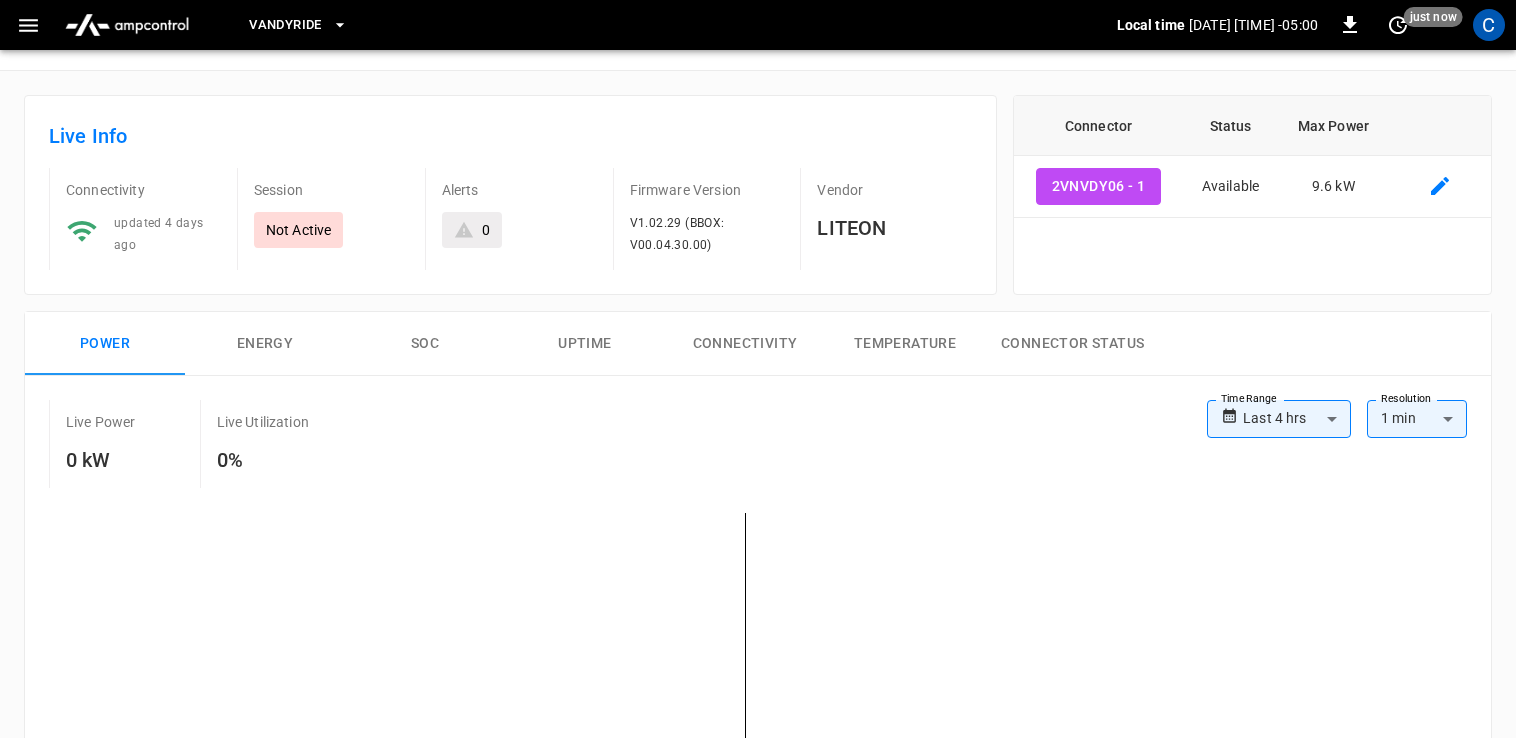 scroll, scrollTop: 0, scrollLeft: 0, axis: both 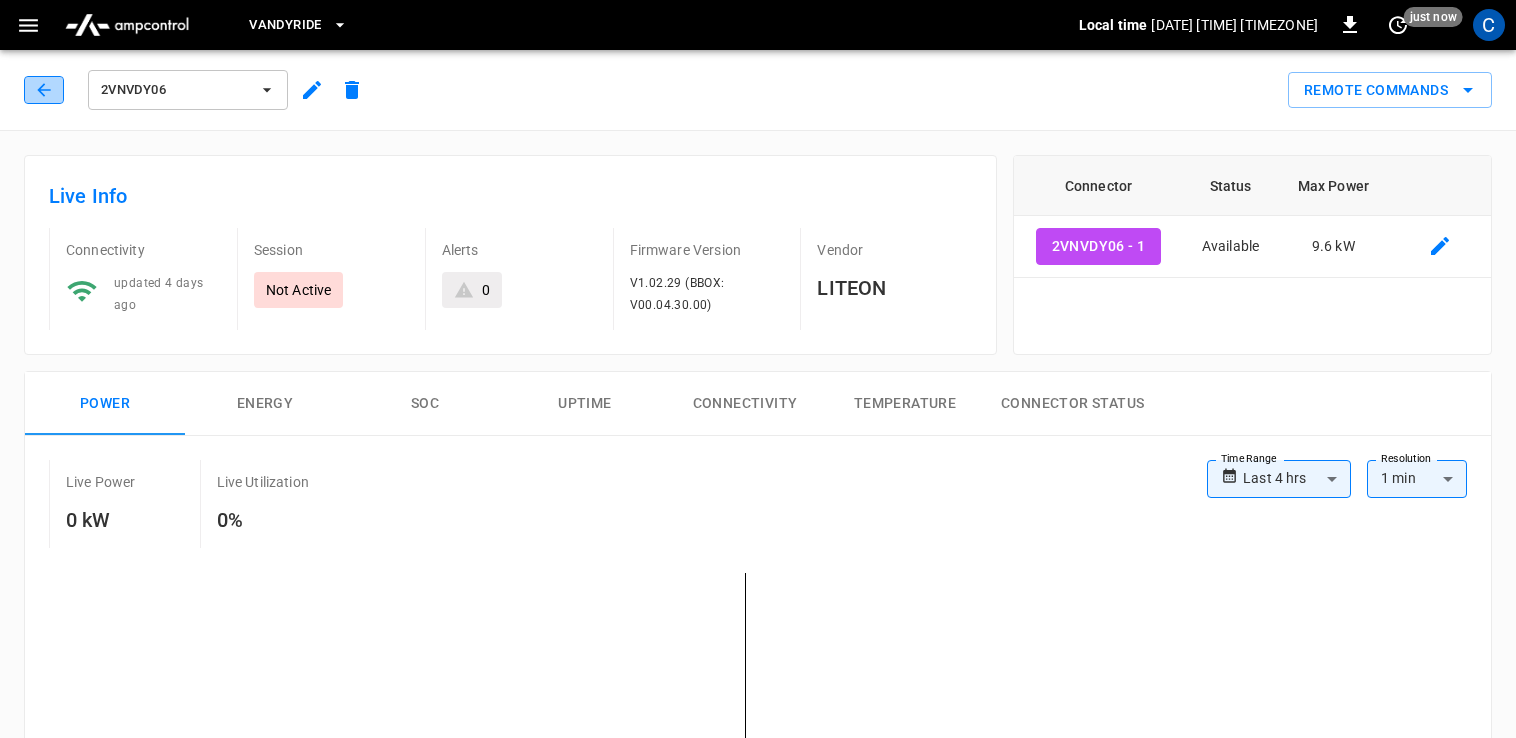 click at bounding box center [43, 89] 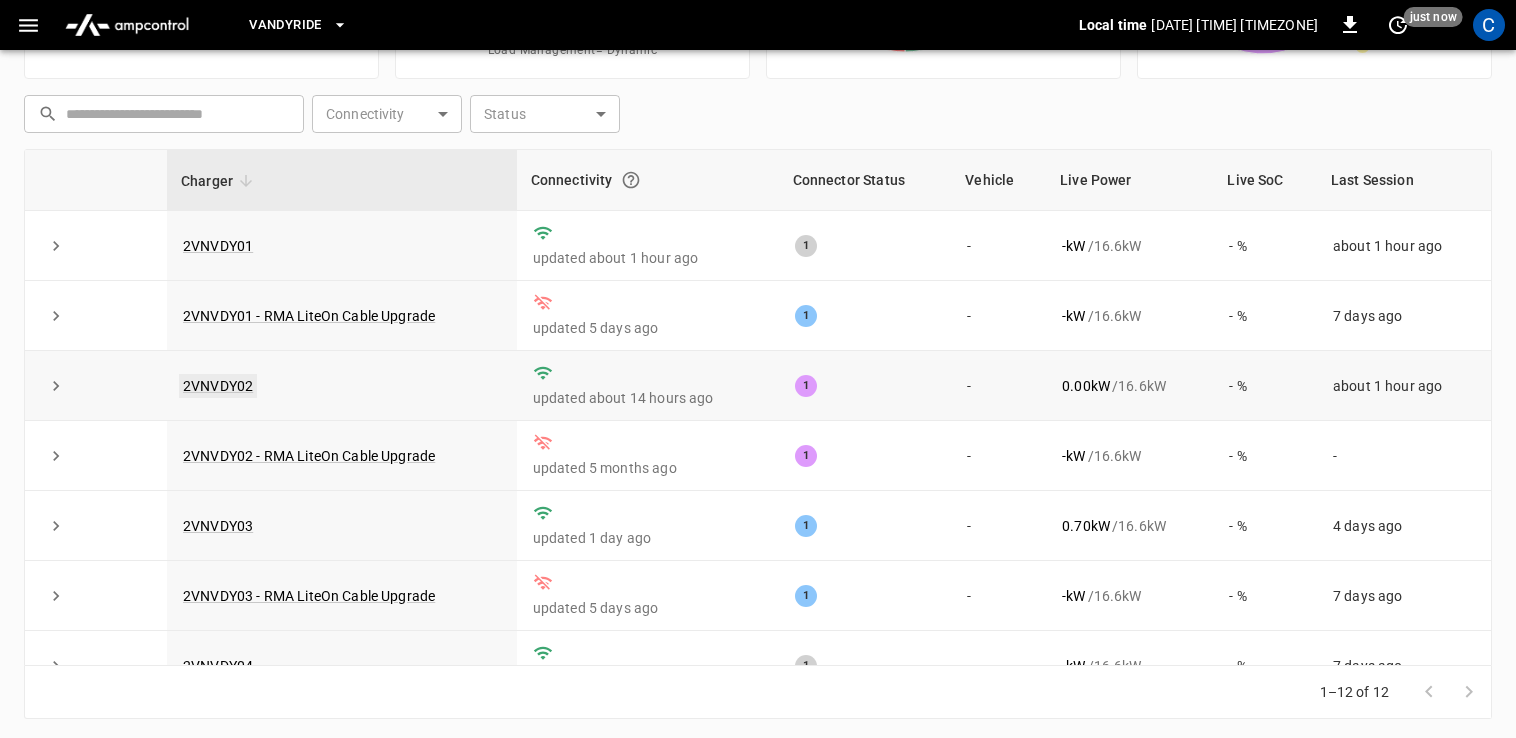 click on "2VNVDY02" at bounding box center [218, 386] 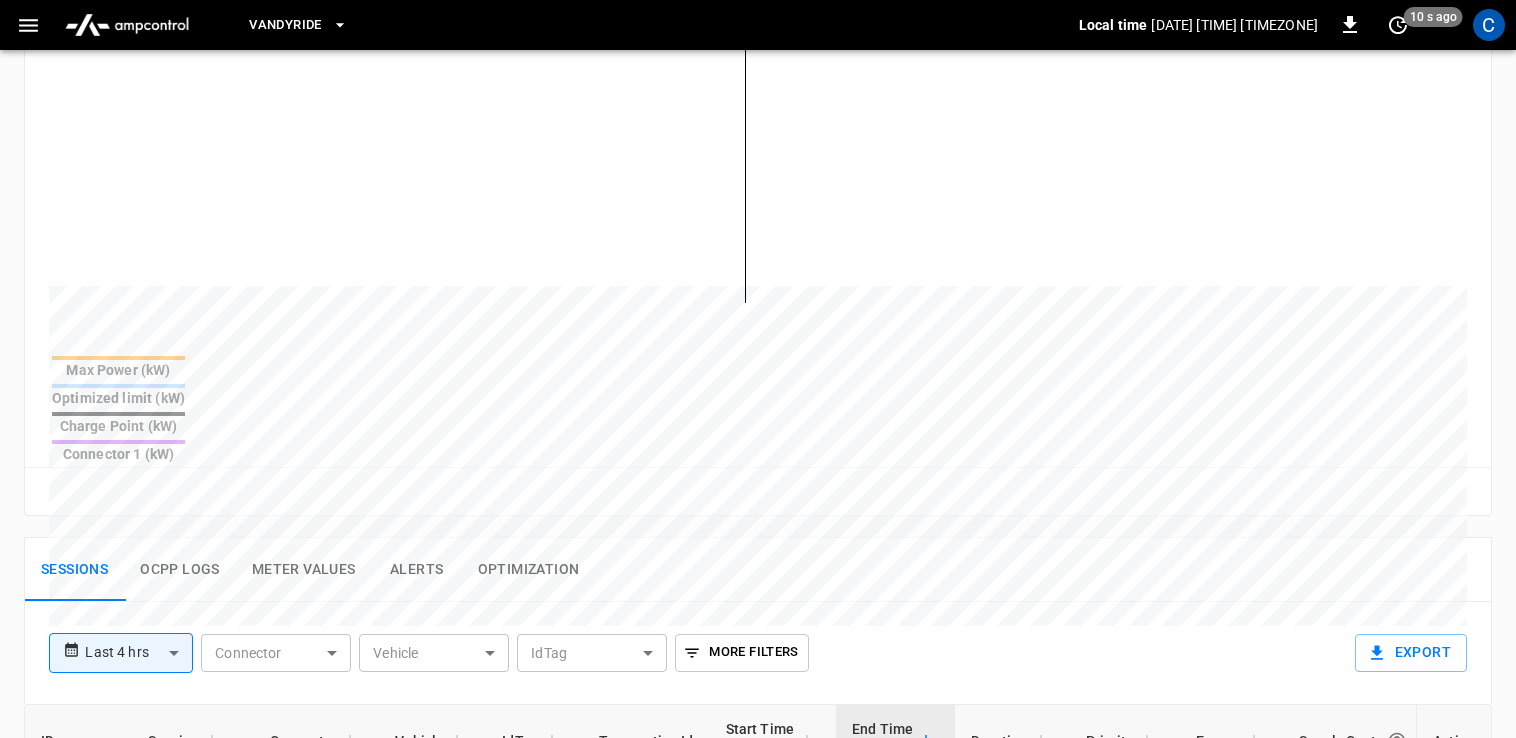 scroll, scrollTop: 542, scrollLeft: 0, axis: vertical 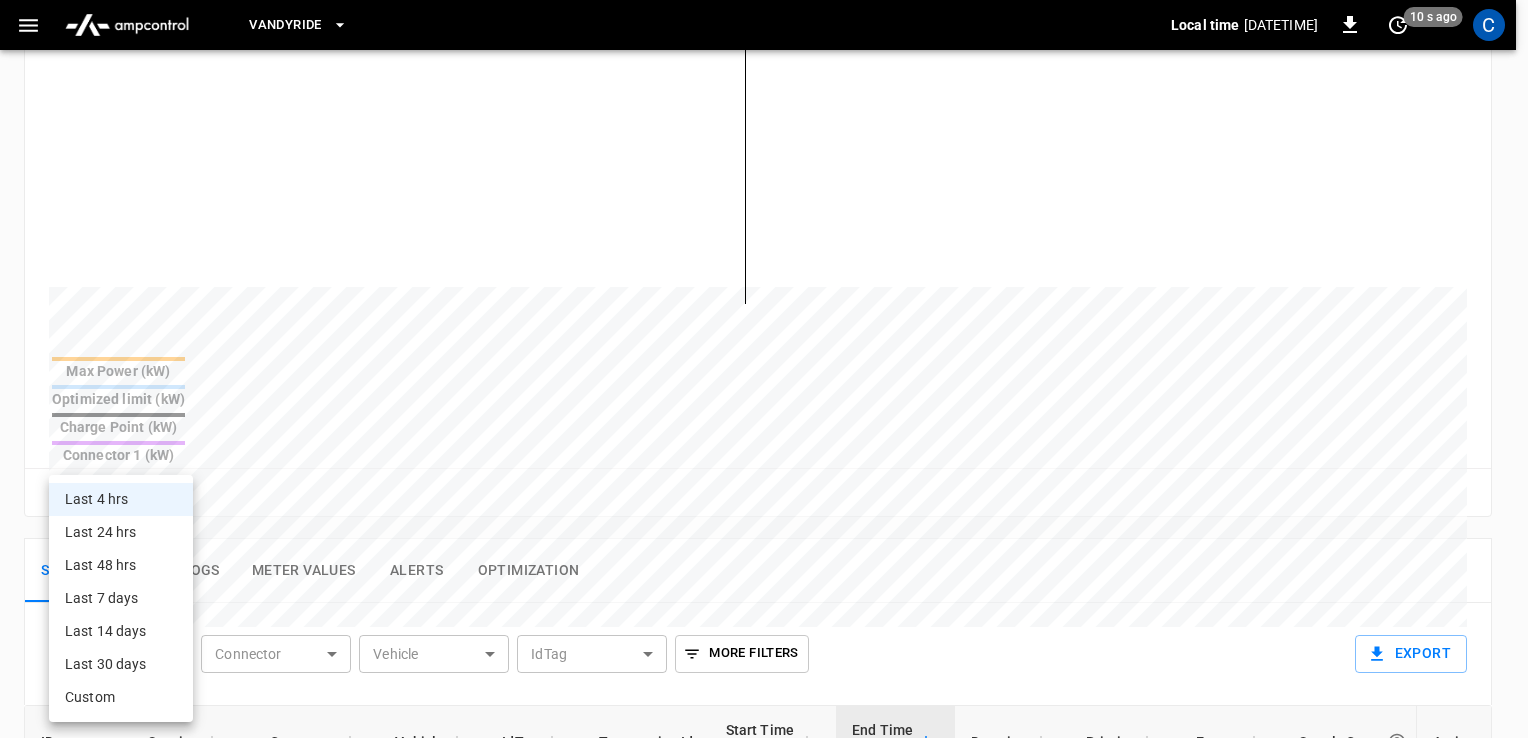 click on "**********" at bounding box center (764, 378) 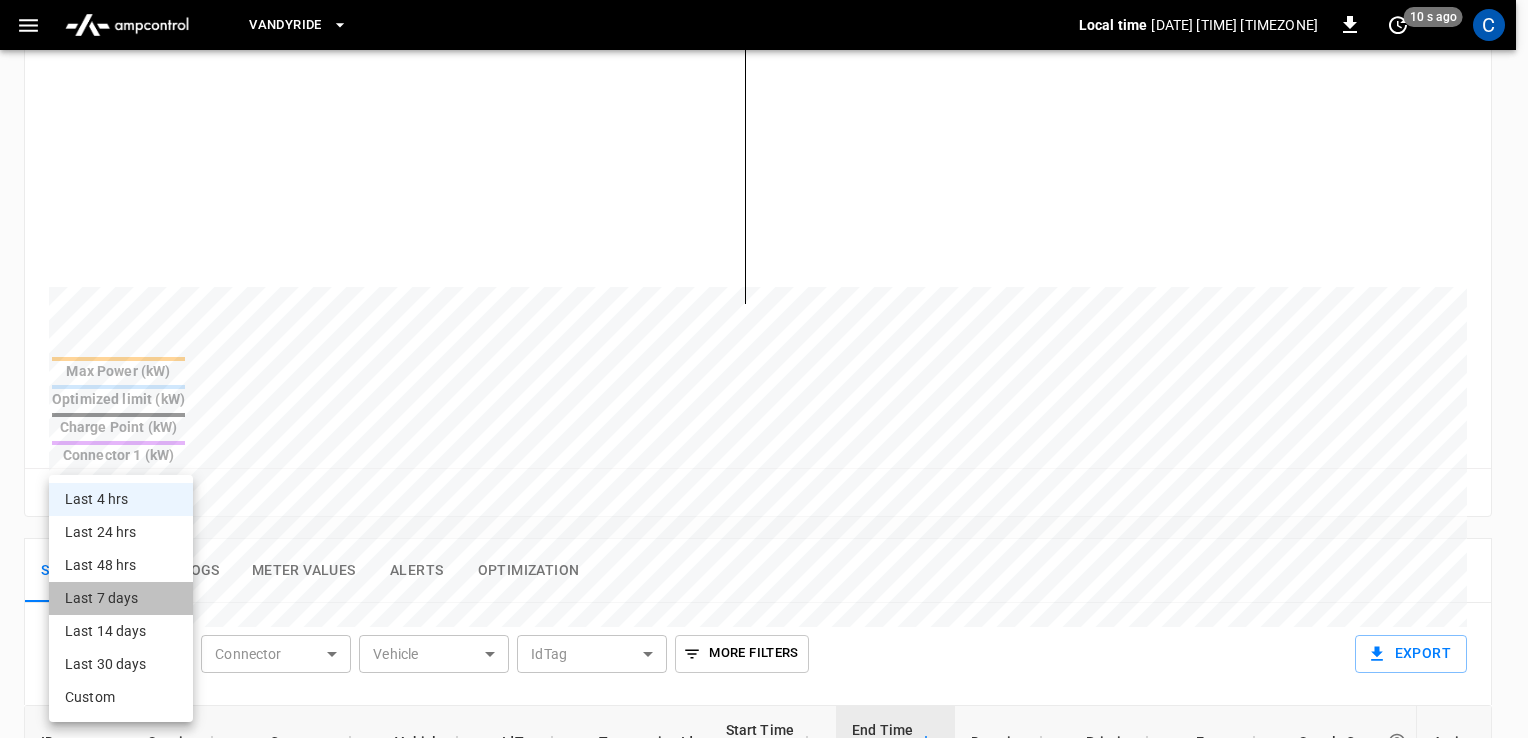 click on "Last 7 days" at bounding box center (121, 598) 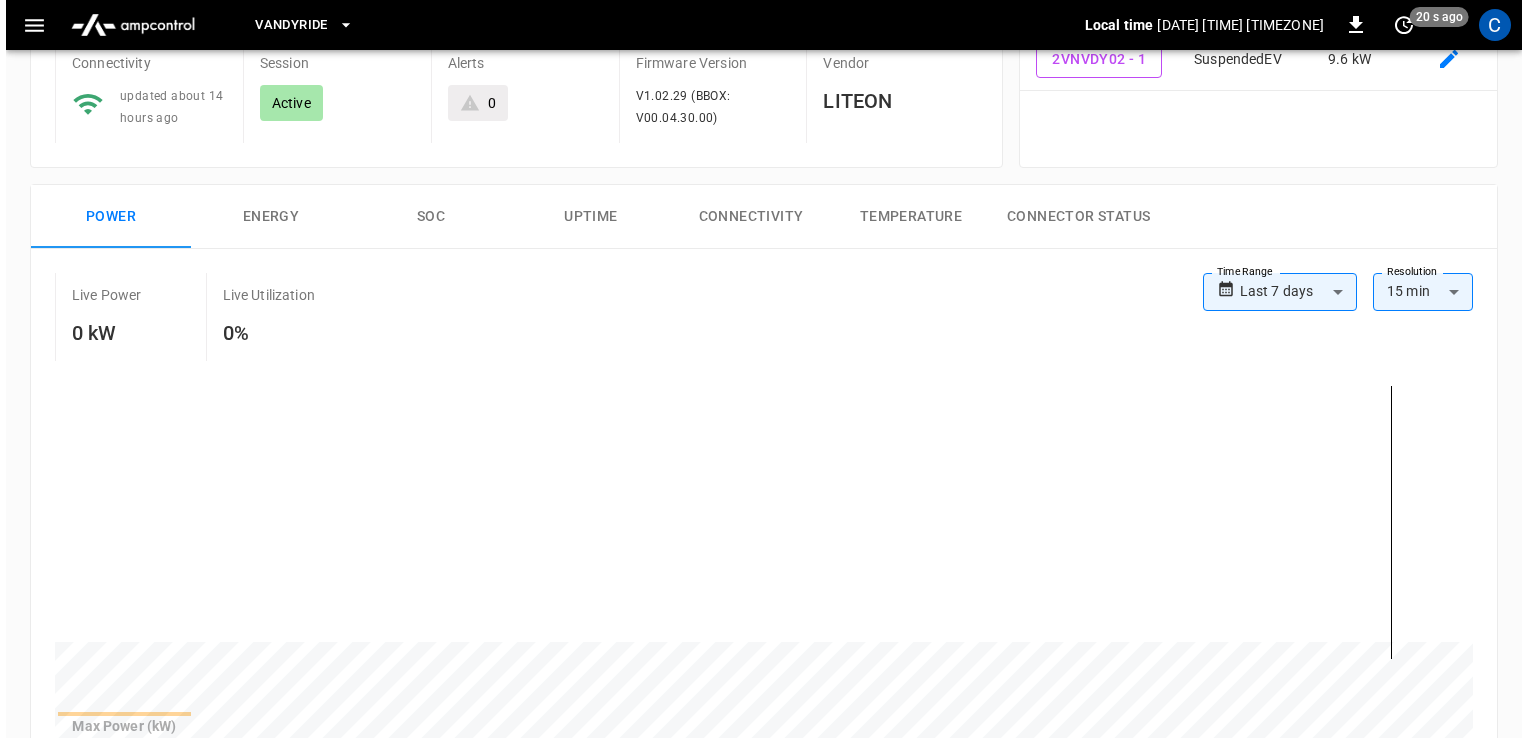 scroll, scrollTop: 0, scrollLeft: 0, axis: both 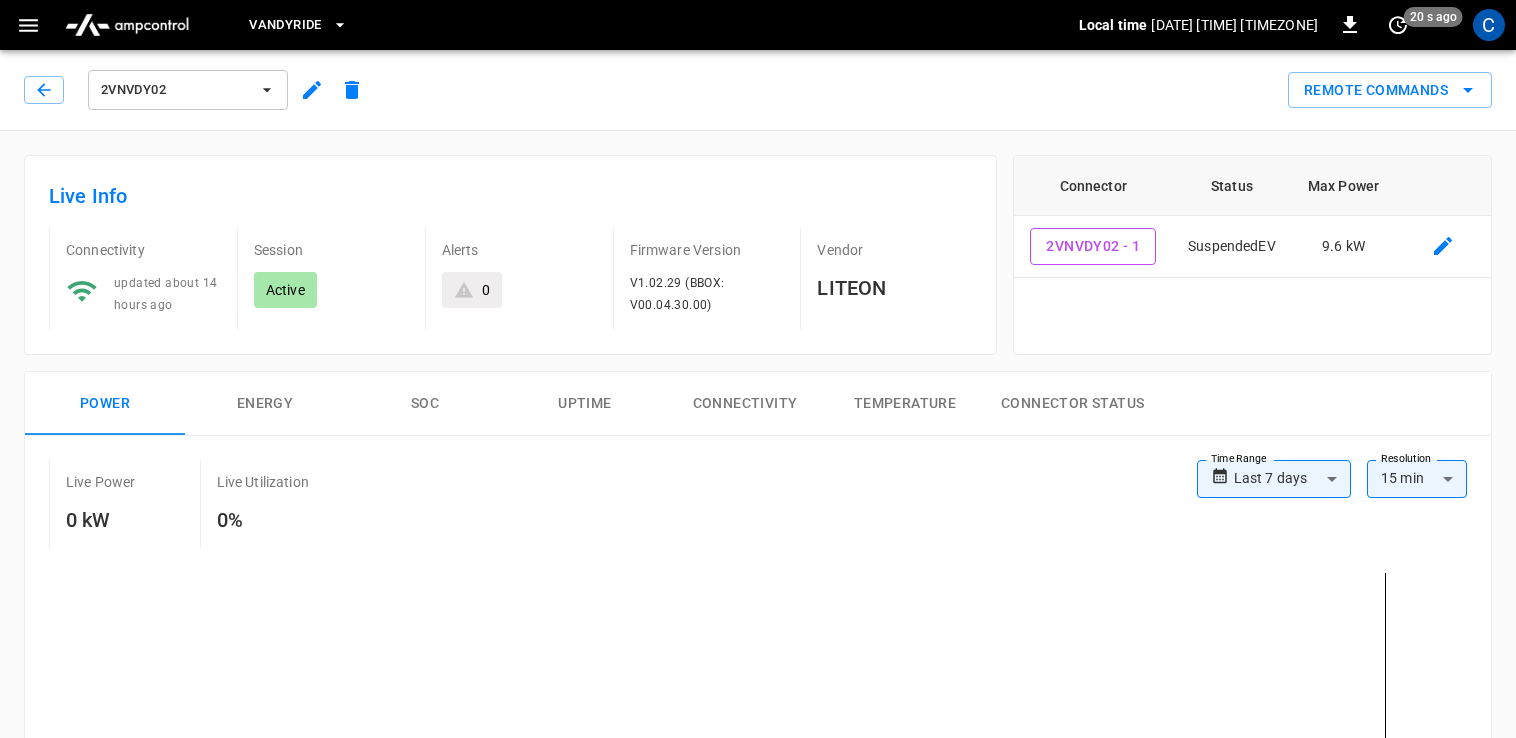 click on "2VNVDY02" at bounding box center (188, 90) 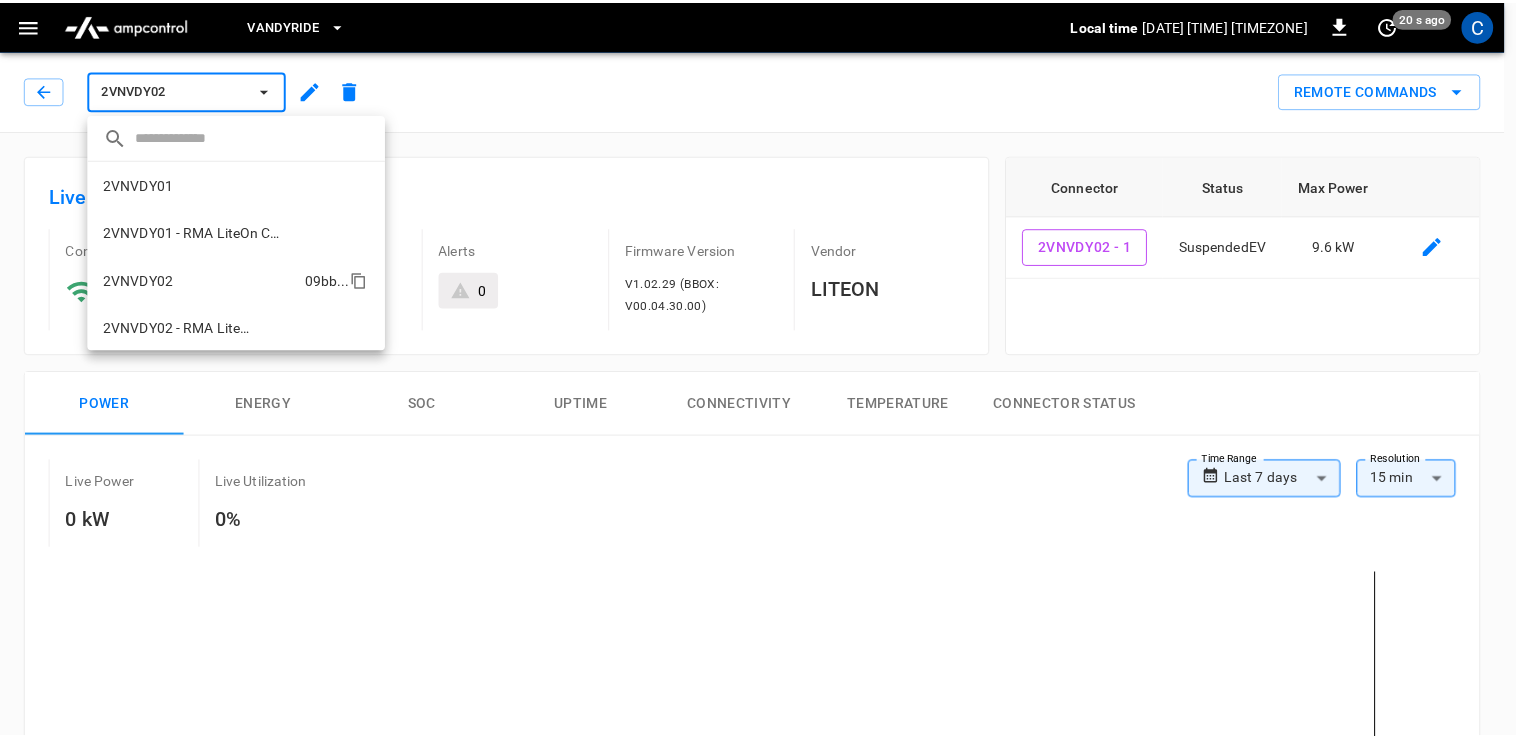 scroll, scrollTop: 82, scrollLeft: 0, axis: vertical 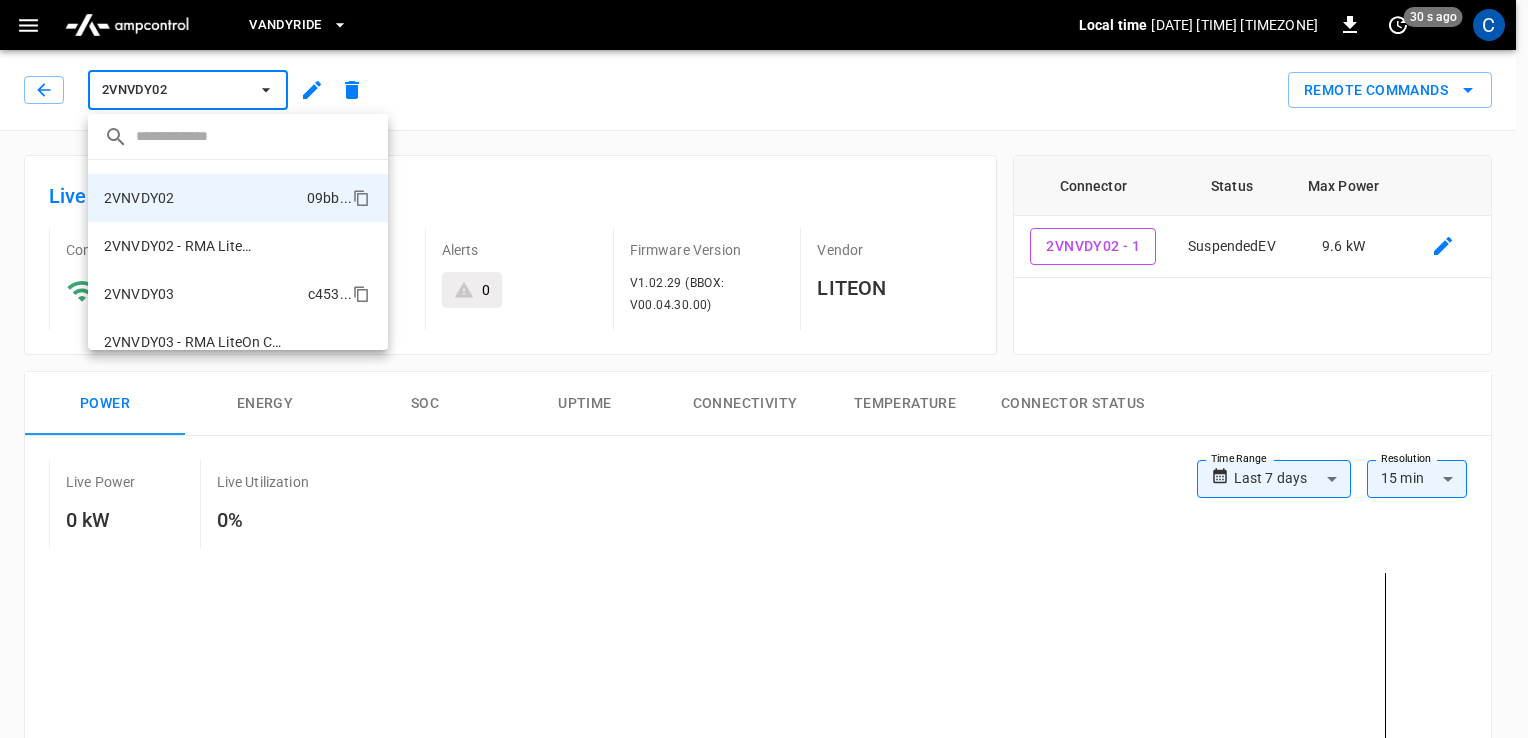 click on "[VEHICLE_ID]" at bounding box center [238, 294] 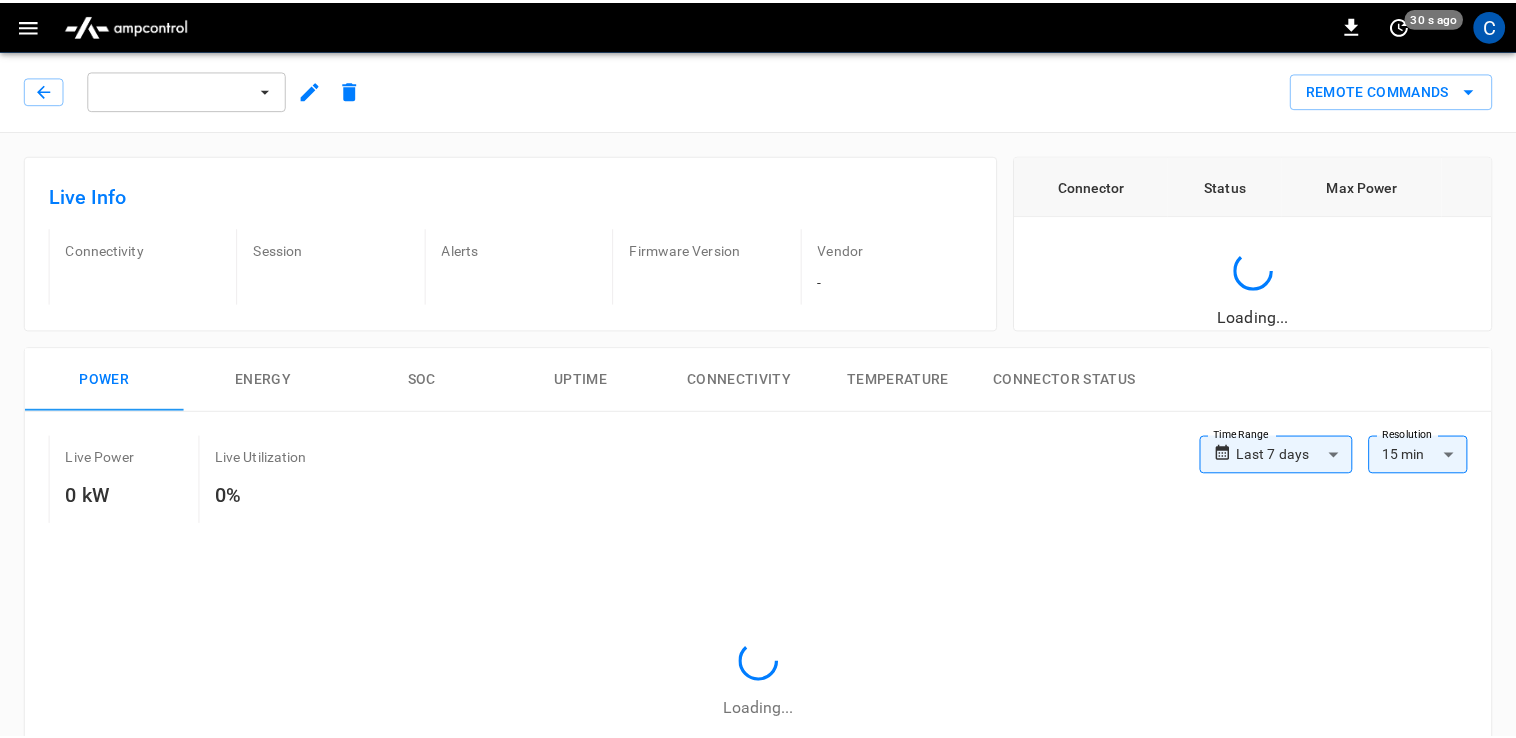 scroll, scrollTop: 0, scrollLeft: 0, axis: both 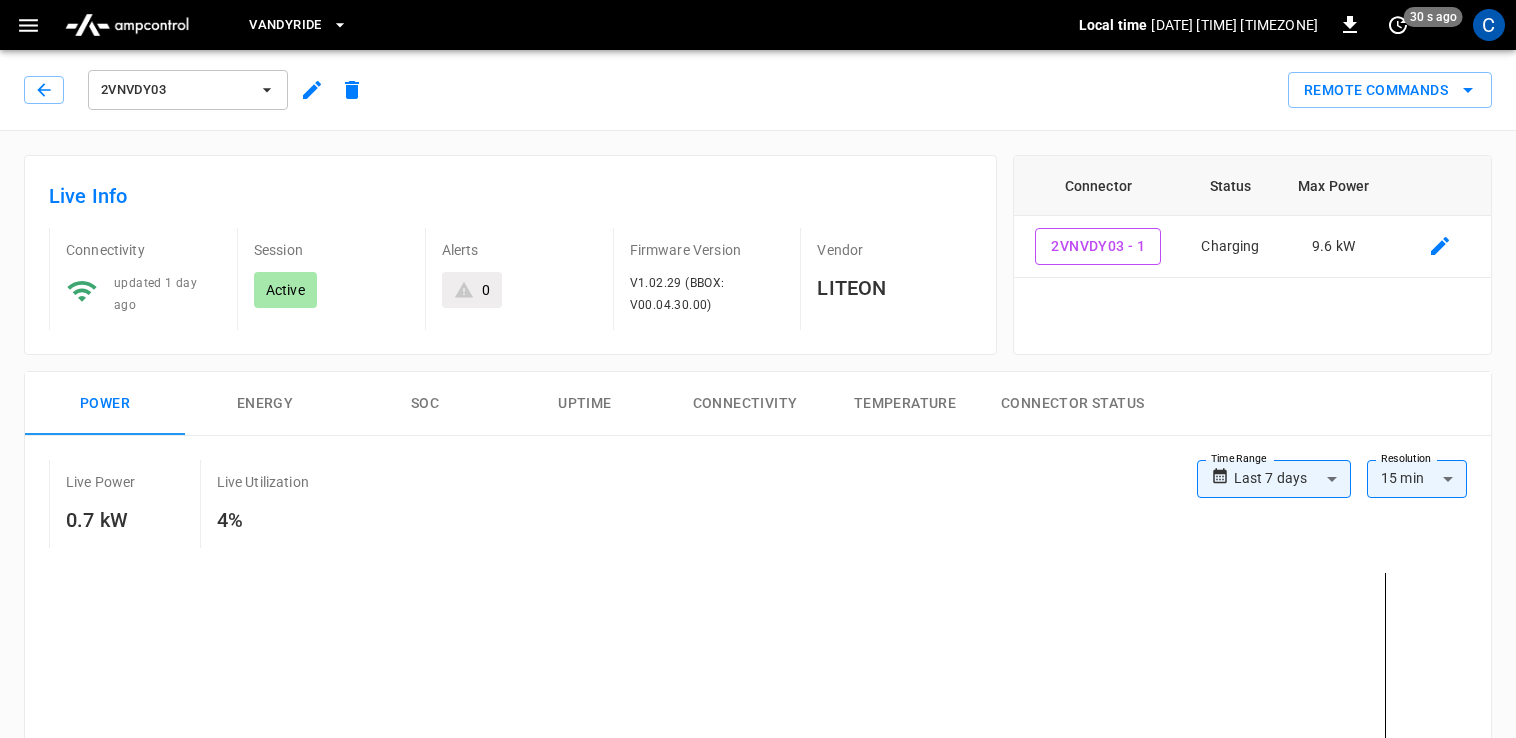 click on "VandyRide" at bounding box center [285, 25] 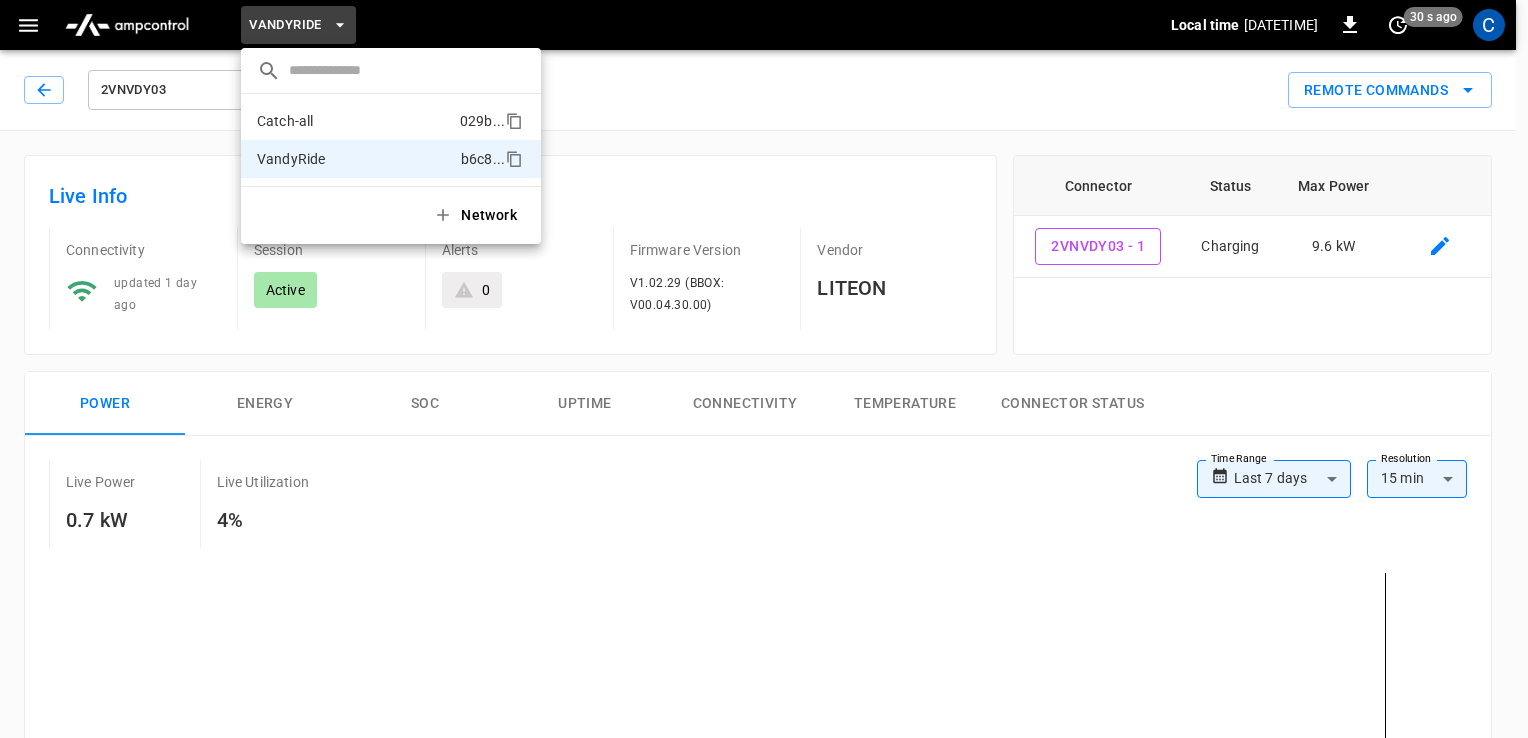 click on "Catch-all" at bounding box center [285, 121] 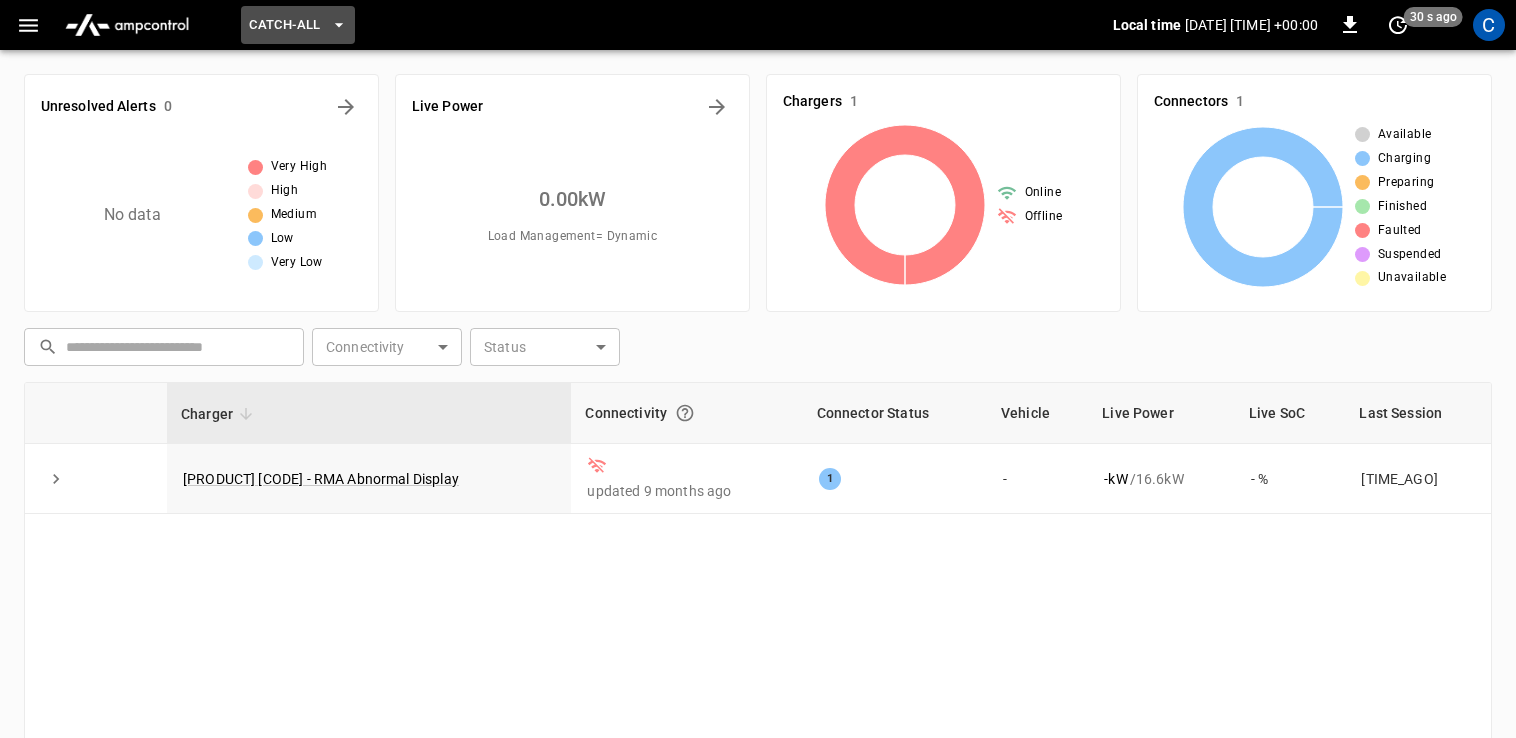 click on "Catch-all" at bounding box center [284, 25] 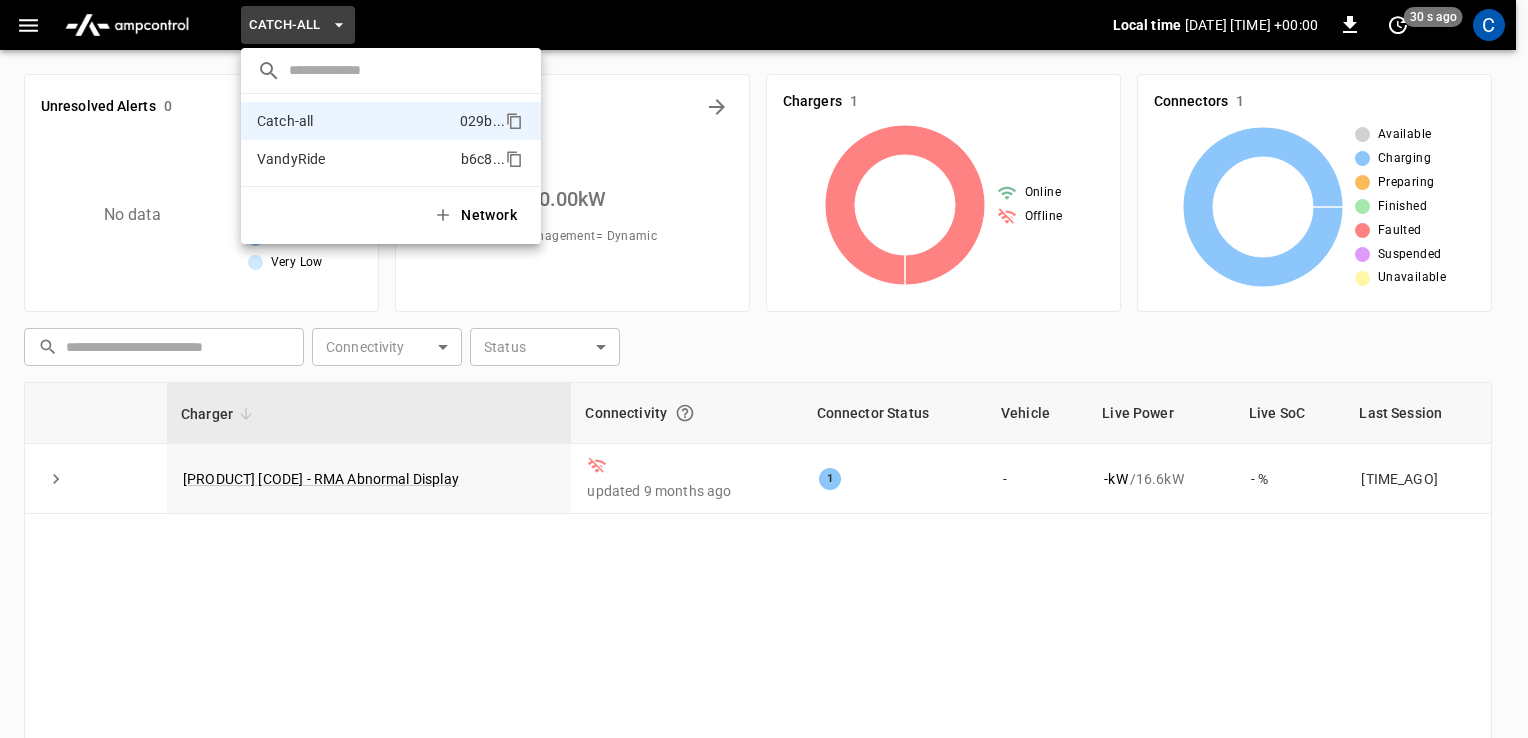 click on "VandyRide" at bounding box center (291, 159) 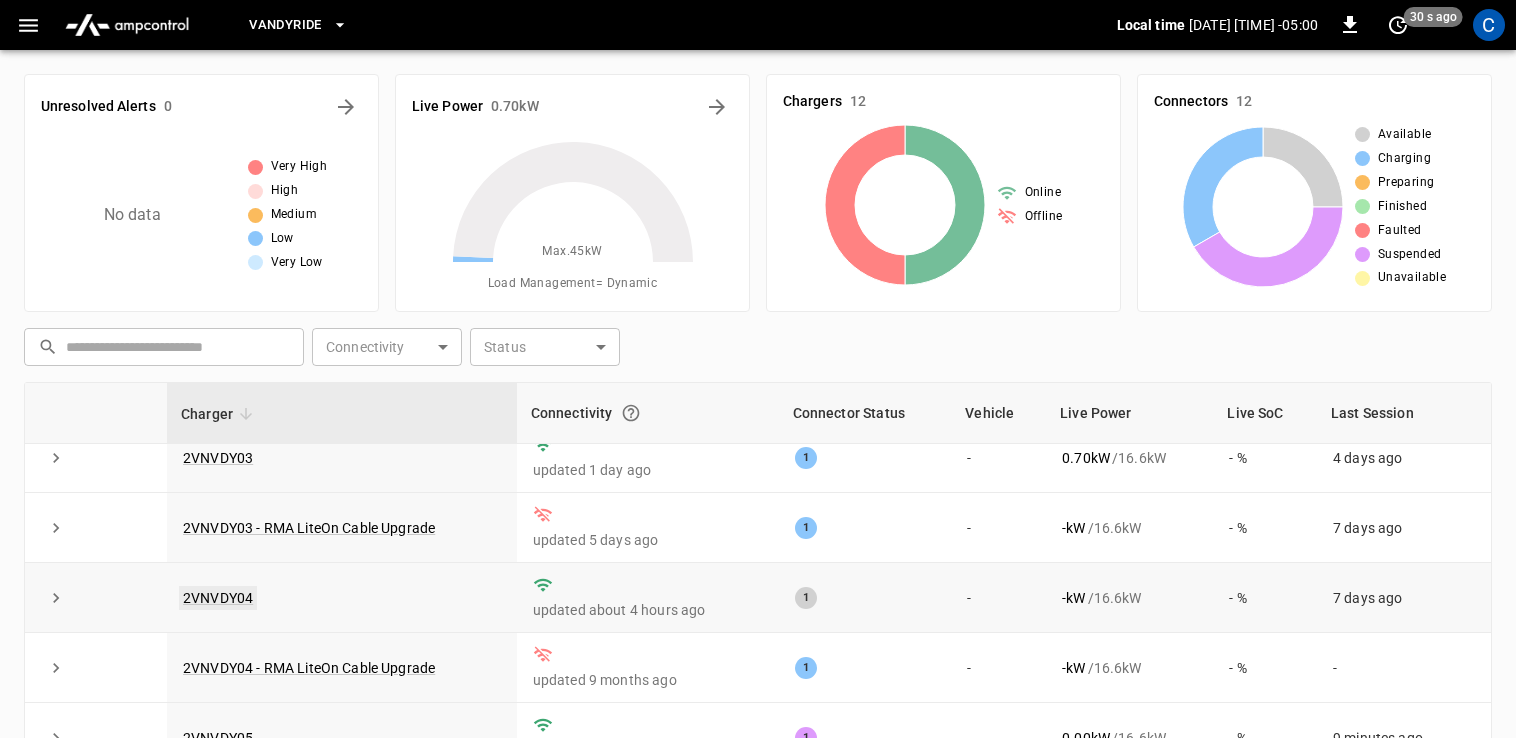 scroll, scrollTop: 264, scrollLeft: 0, axis: vertical 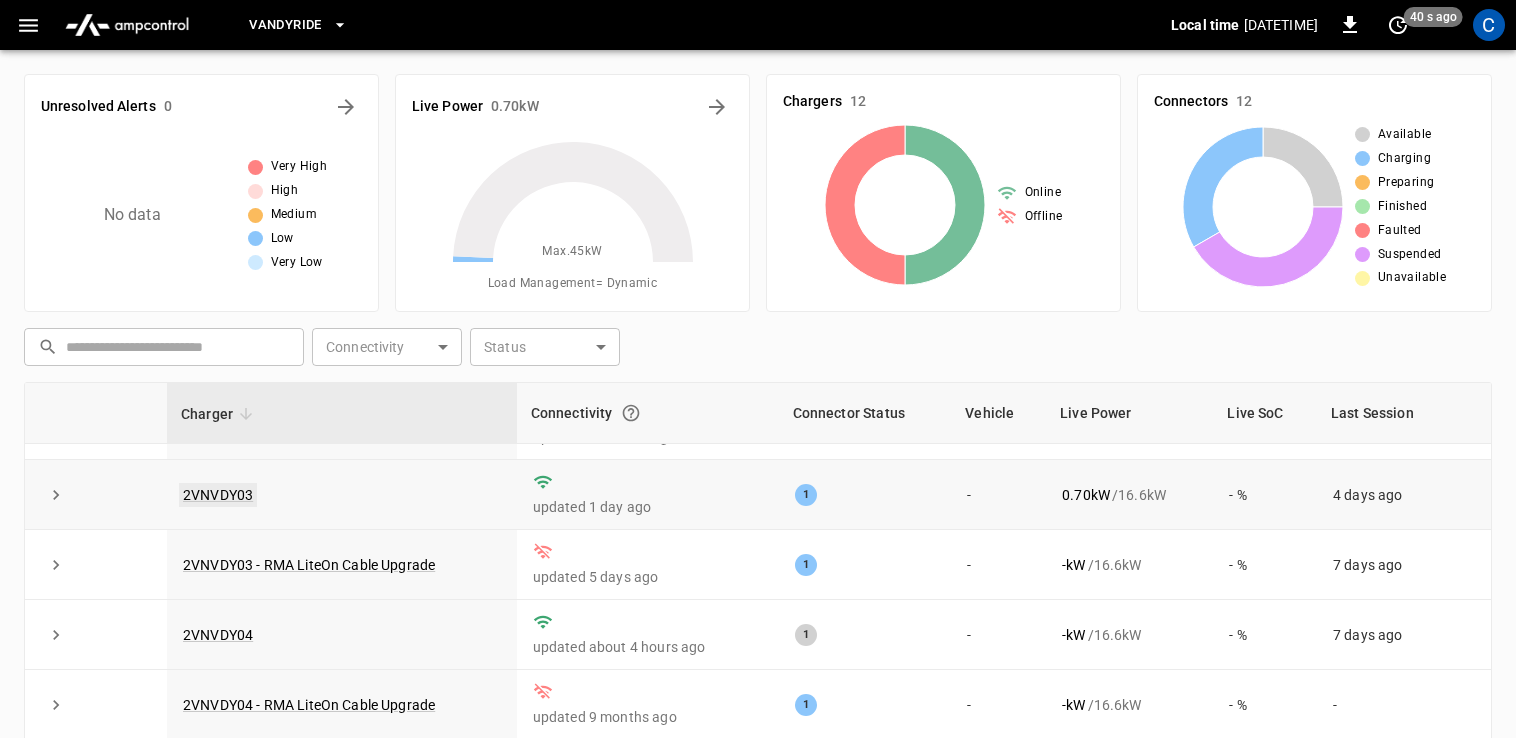 click on "2VNVDY03" at bounding box center [218, 495] 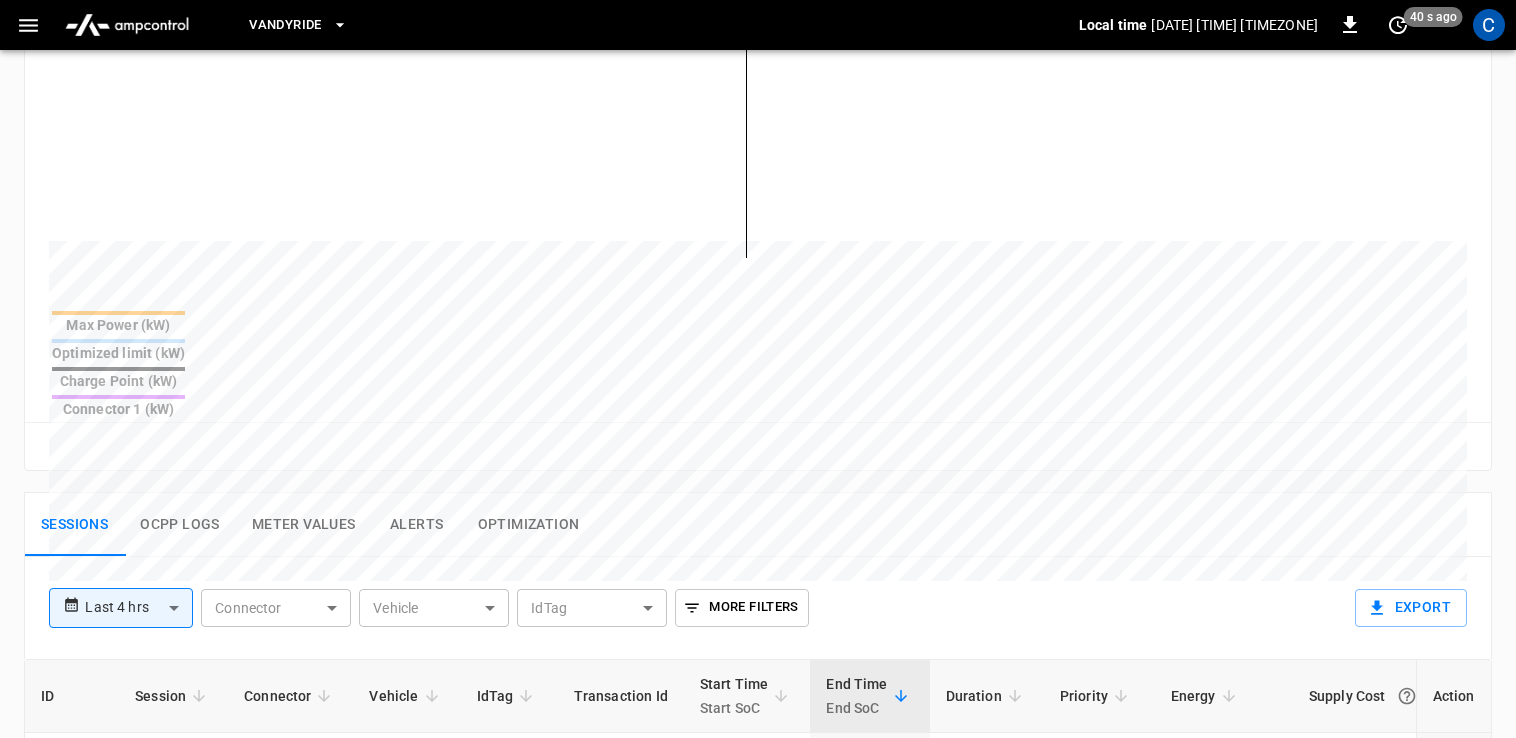scroll, scrollTop: 666, scrollLeft: 0, axis: vertical 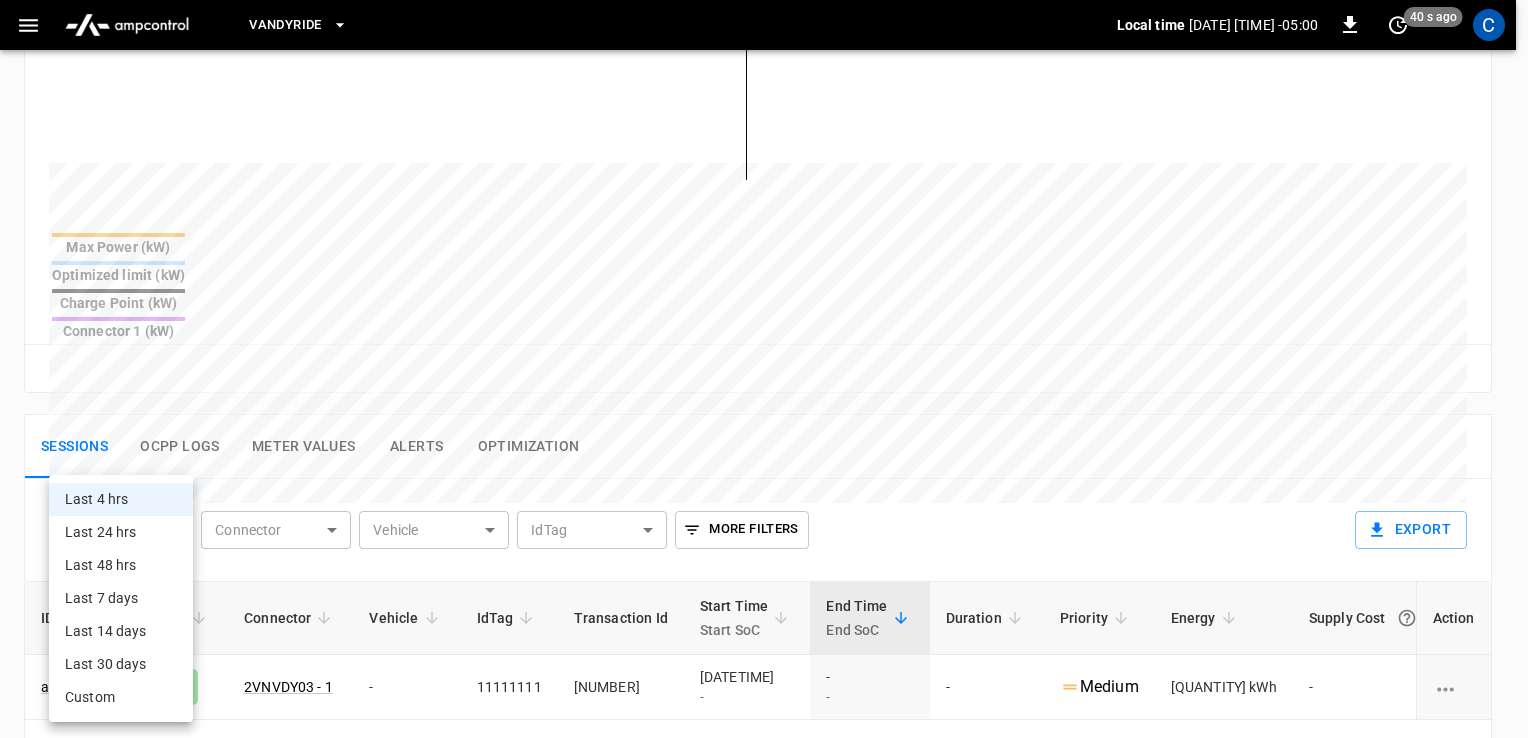 click on "**********" at bounding box center [764, 254] 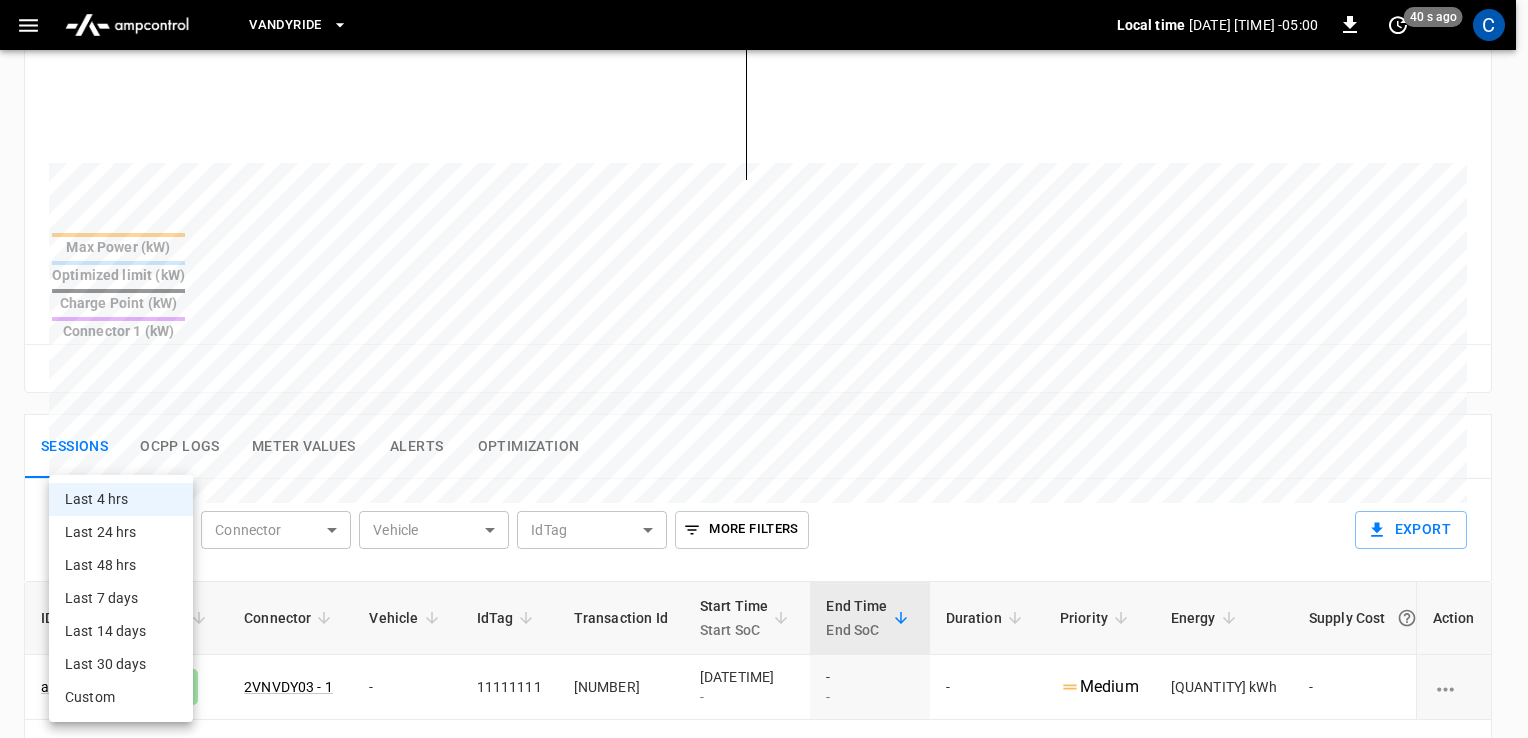 click on "Last 7 days" at bounding box center (121, 598) 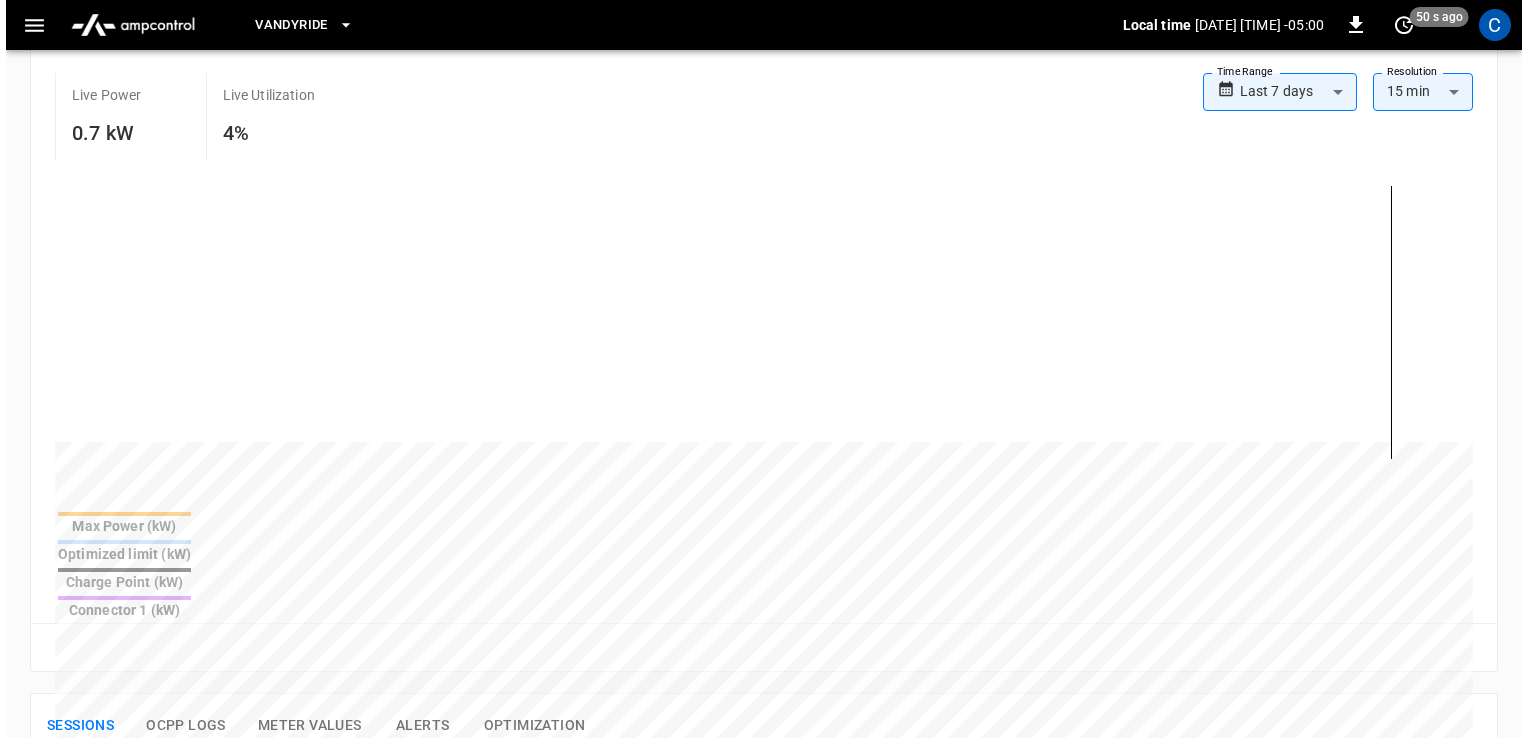 scroll, scrollTop: 0, scrollLeft: 0, axis: both 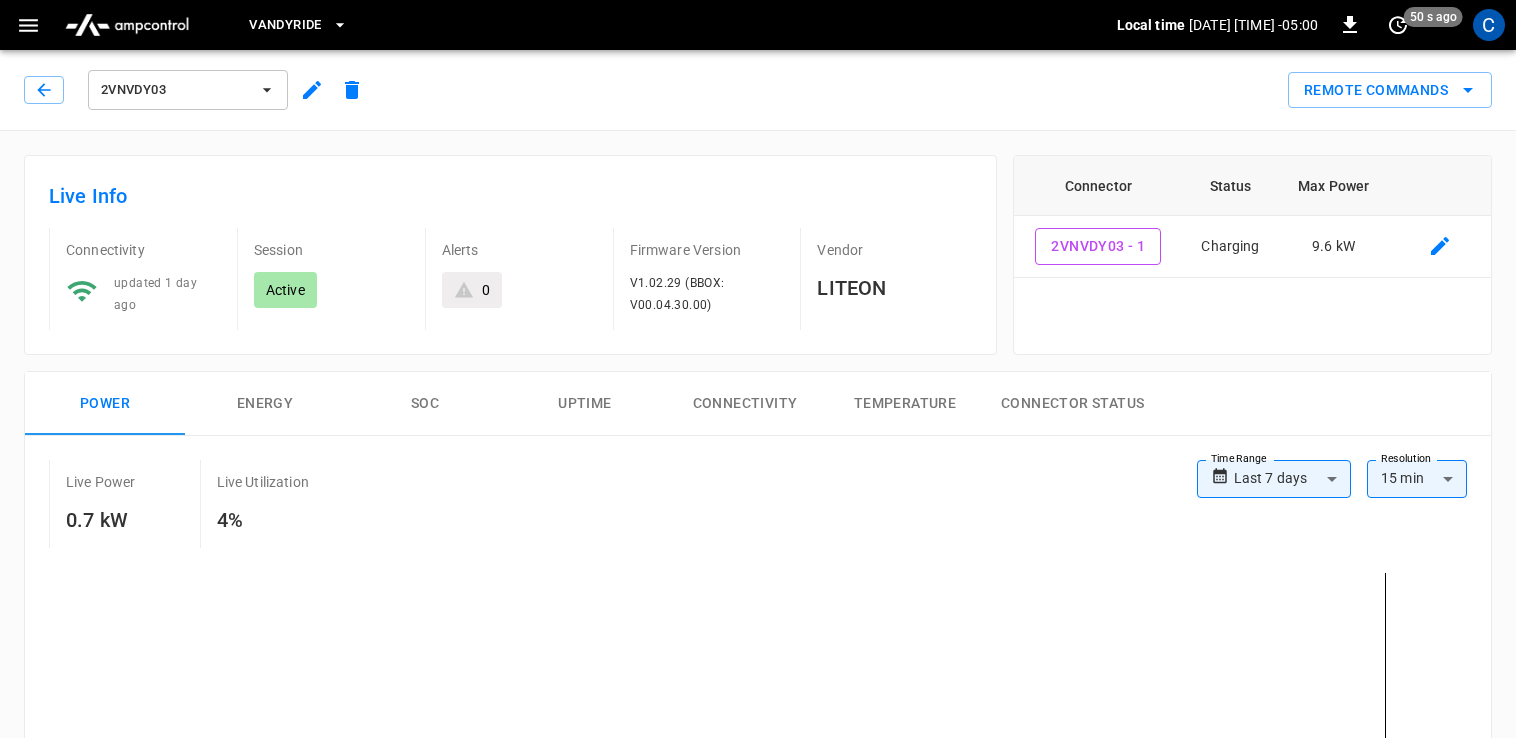 click at bounding box center (267, 90) 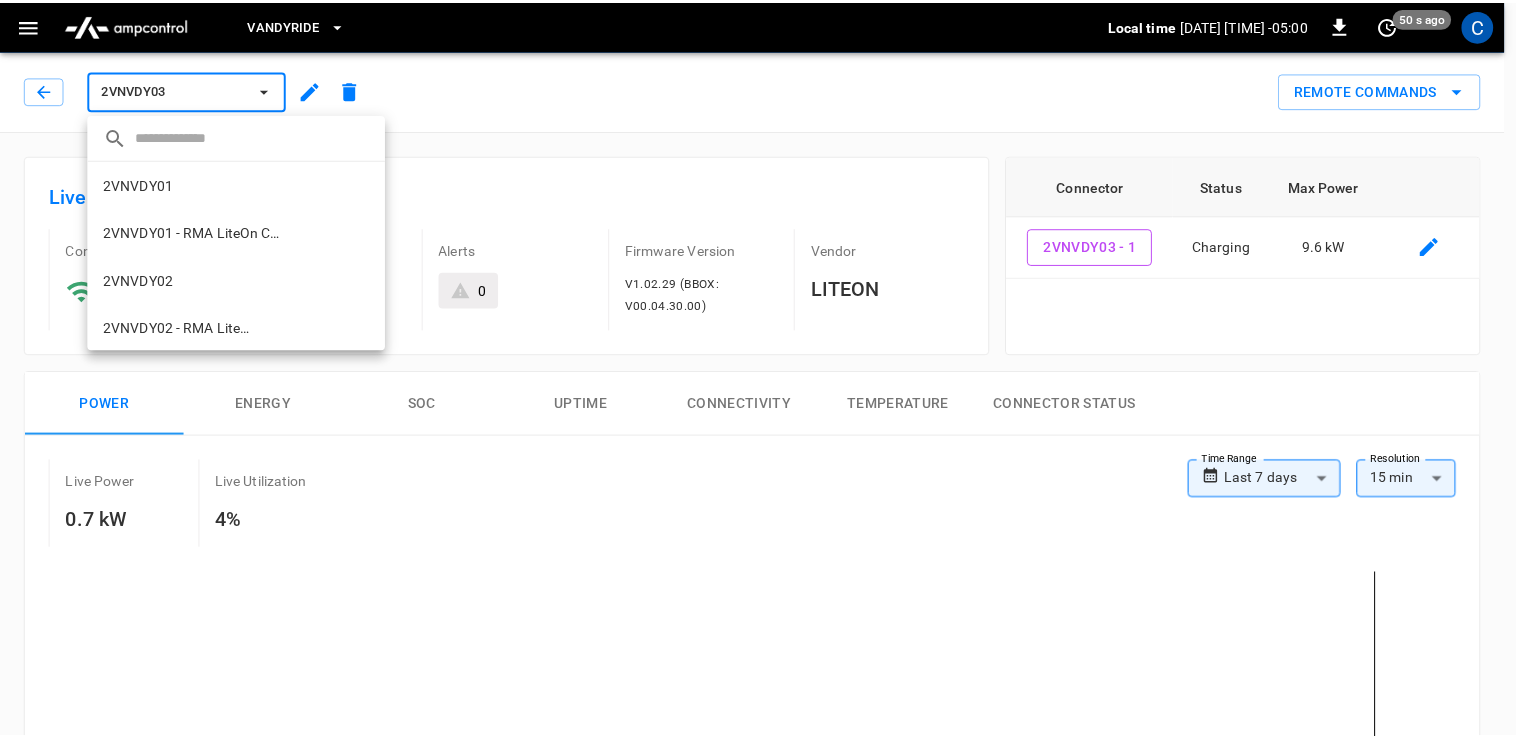 scroll, scrollTop: 178, scrollLeft: 0, axis: vertical 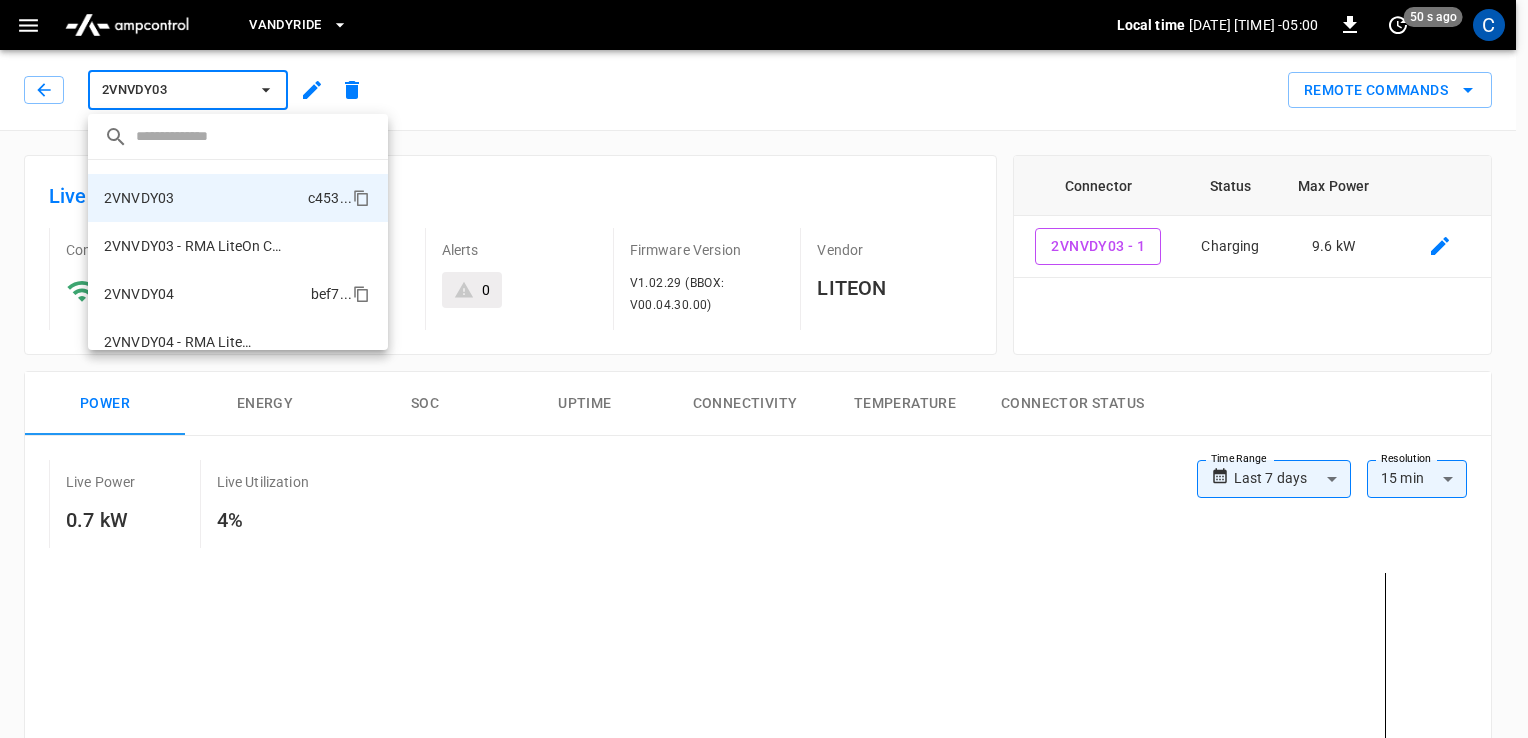 click on "[ID] ..." at bounding box center [238, 294] 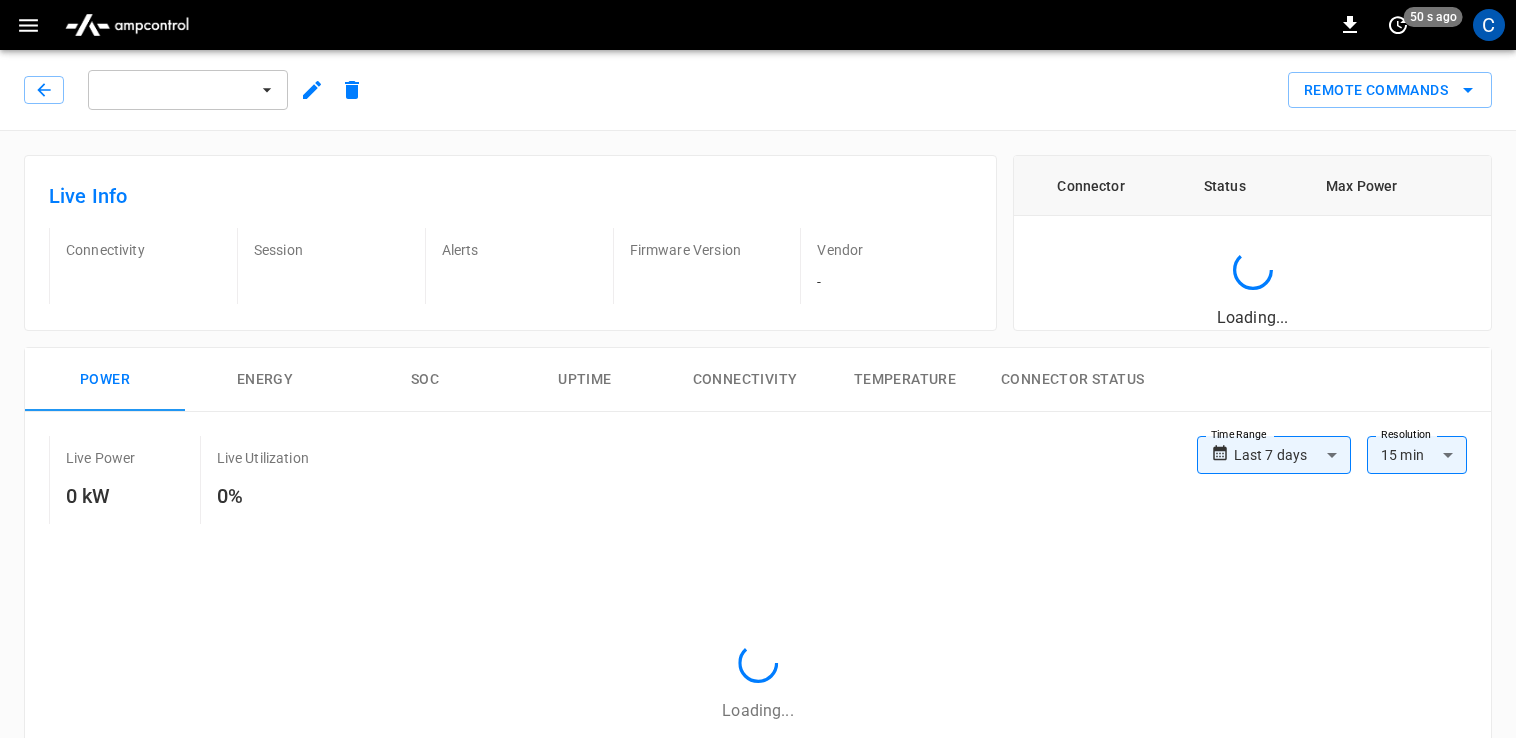 scroll, scrollTop: 0, scrollLeft: 0, axis: both 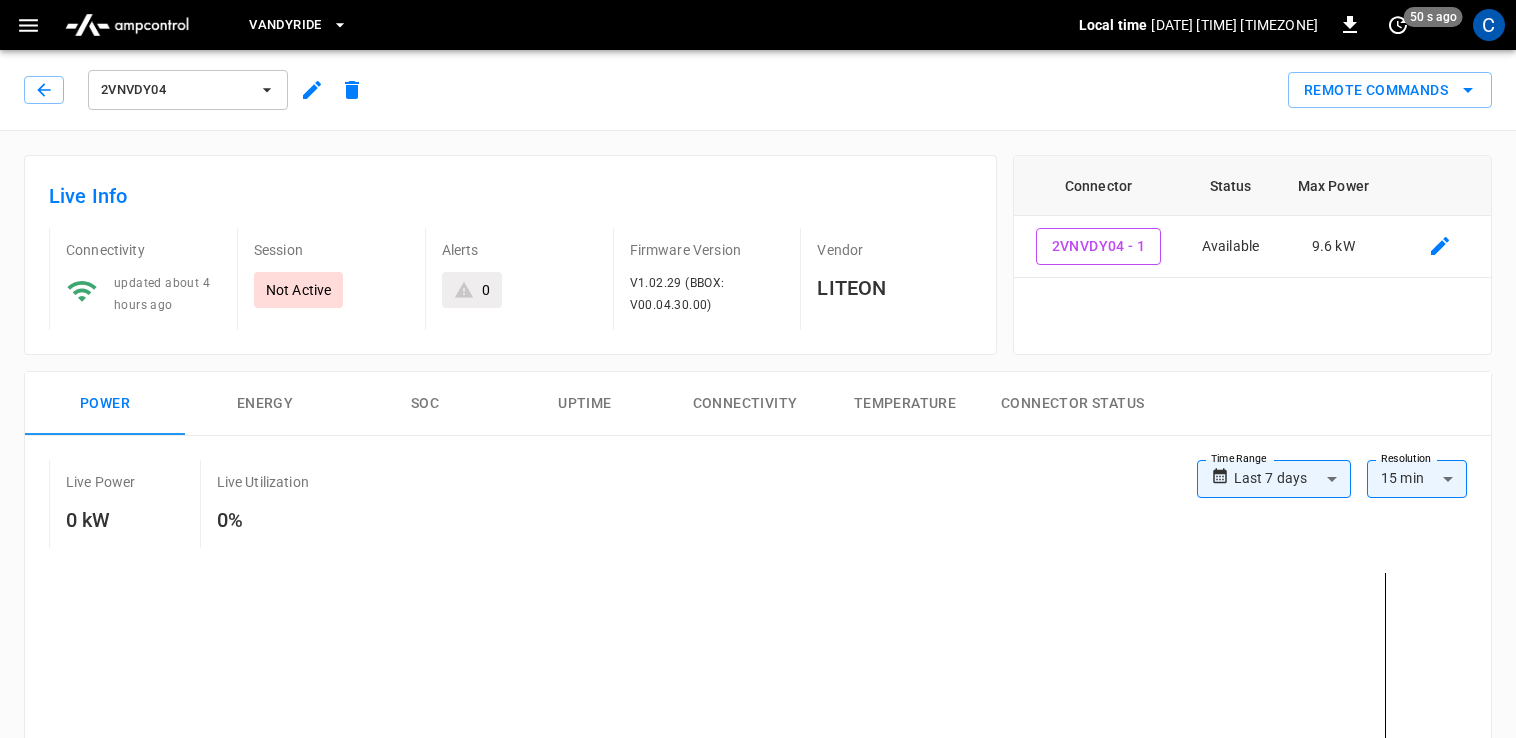 click on "2VNVDY04" at bounding box center [175, 90] 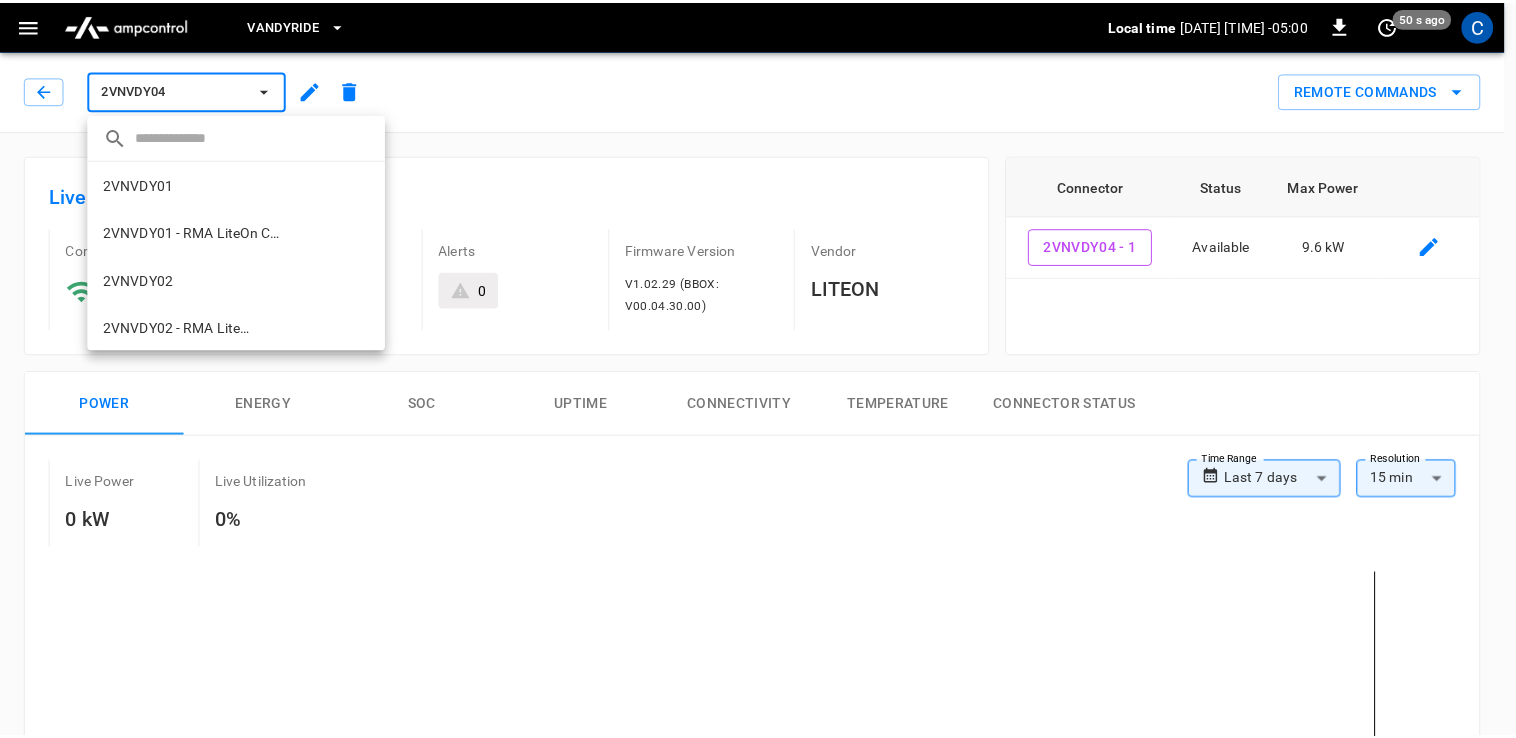 scroll, scrollTop: 274, scrollLeft: 0, axis: vertical 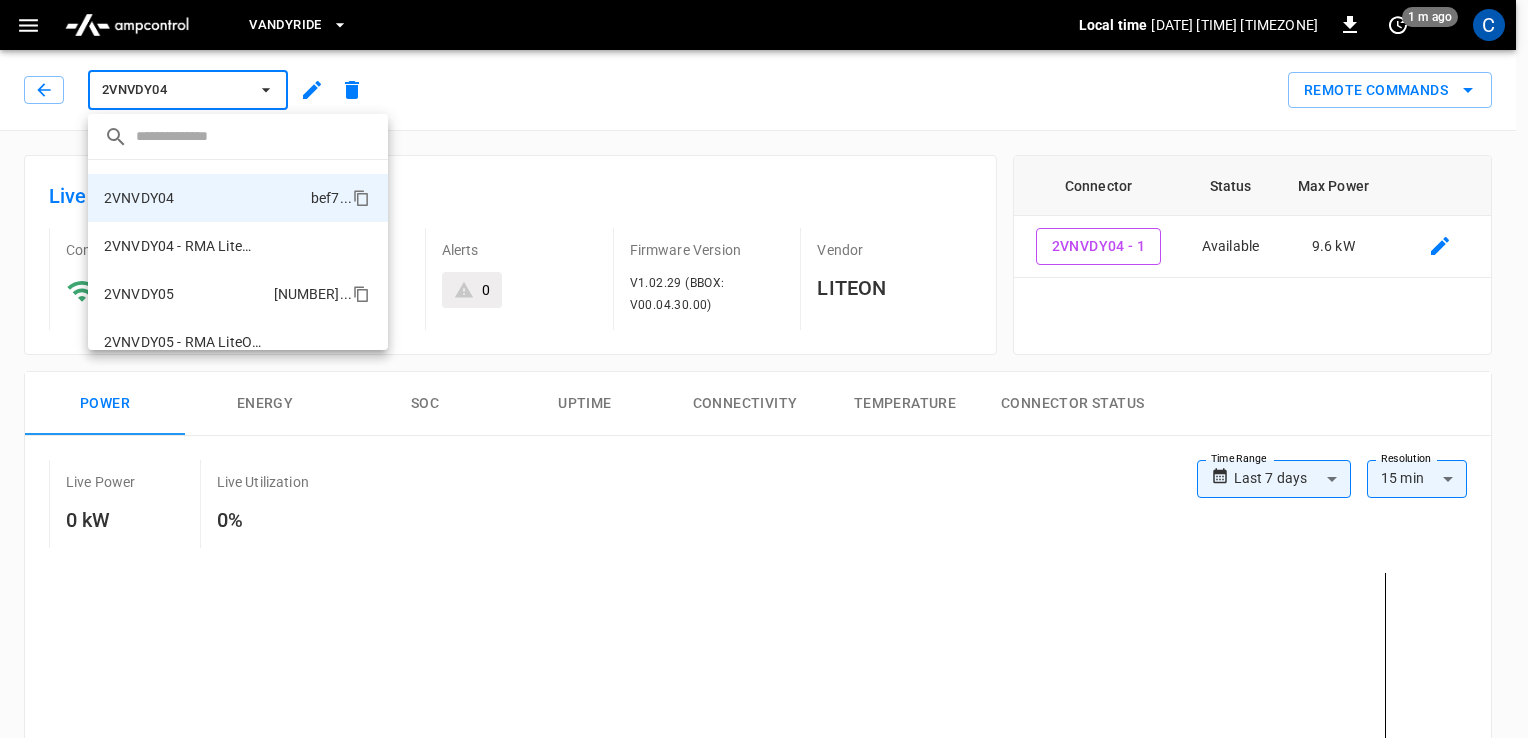click on "[ALPHANUMERIC] [NUMBER] ..." at bounding box center (238, 294) 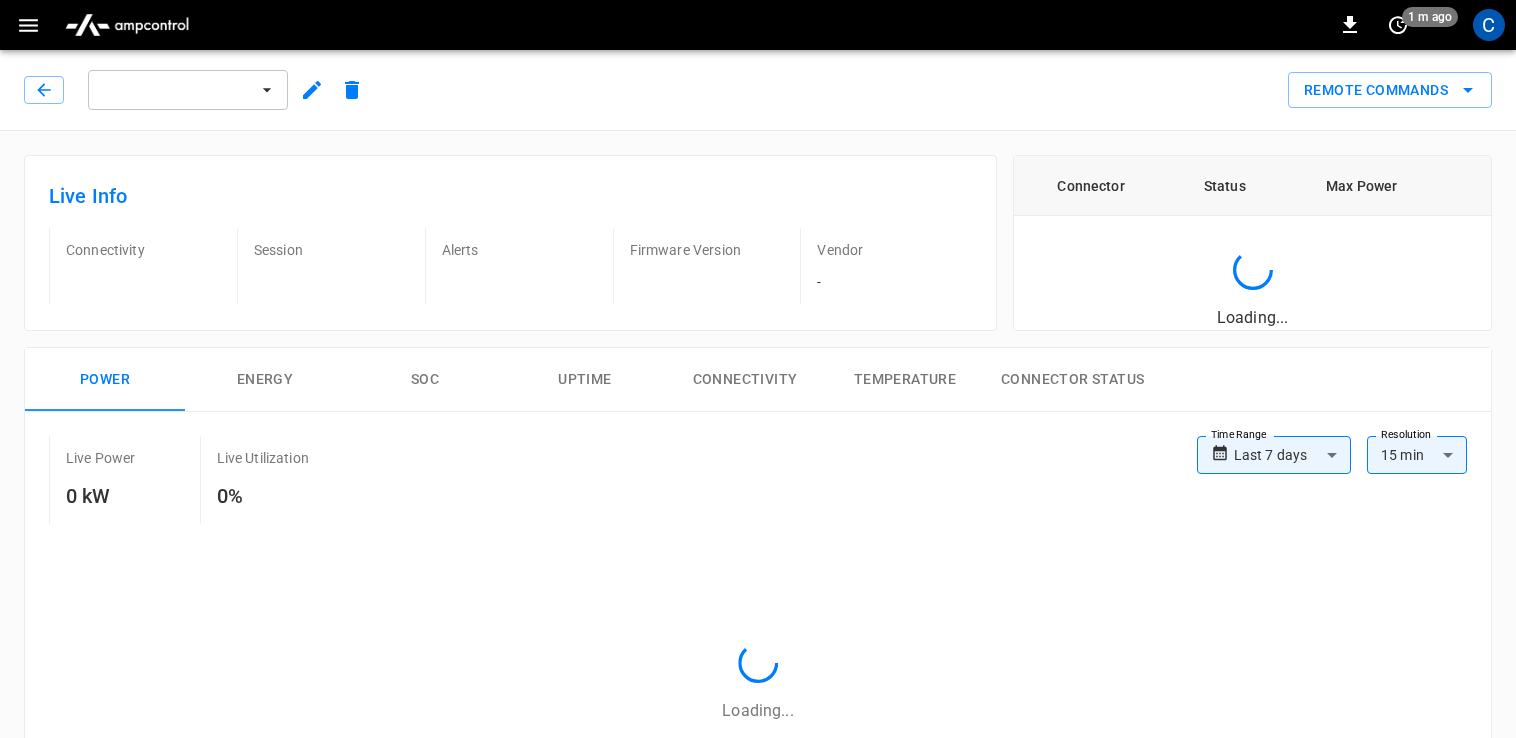 scroll, scrollTop: 0, scrollLeft: 0, axis: both 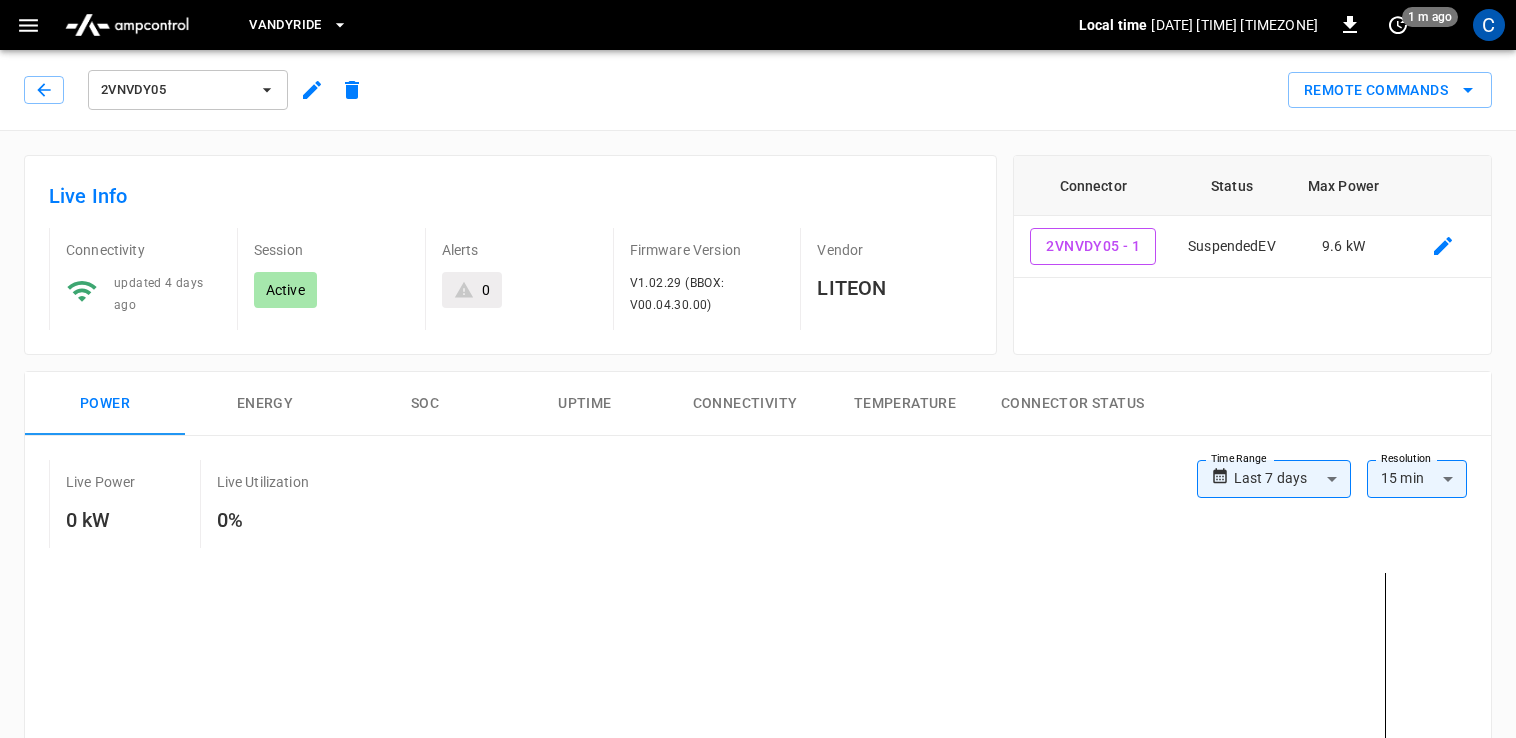 click on "2VNVDY05" at bounding box center (175, 90) 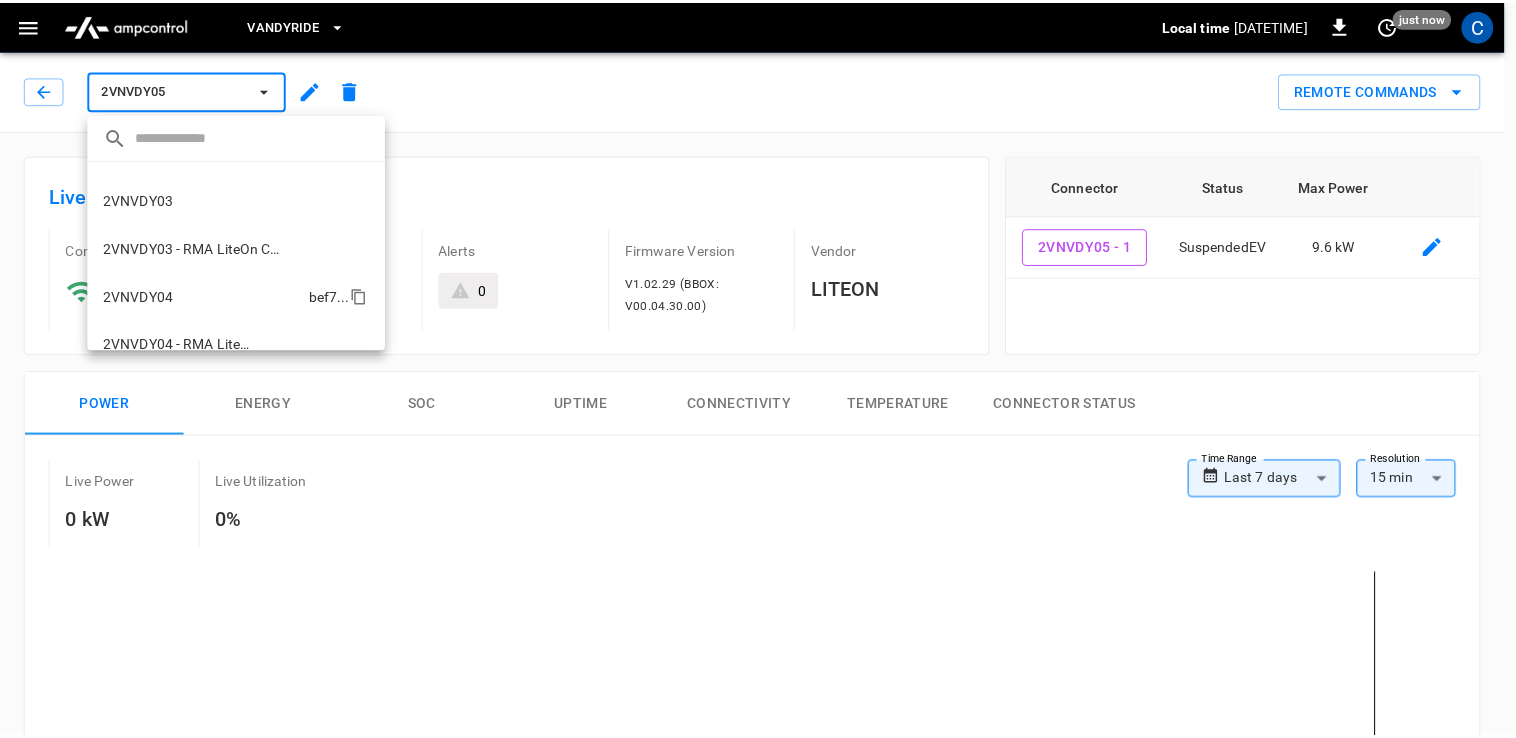 scroll, scrollTop: 175, scrollLeft: 0, axis: vertical 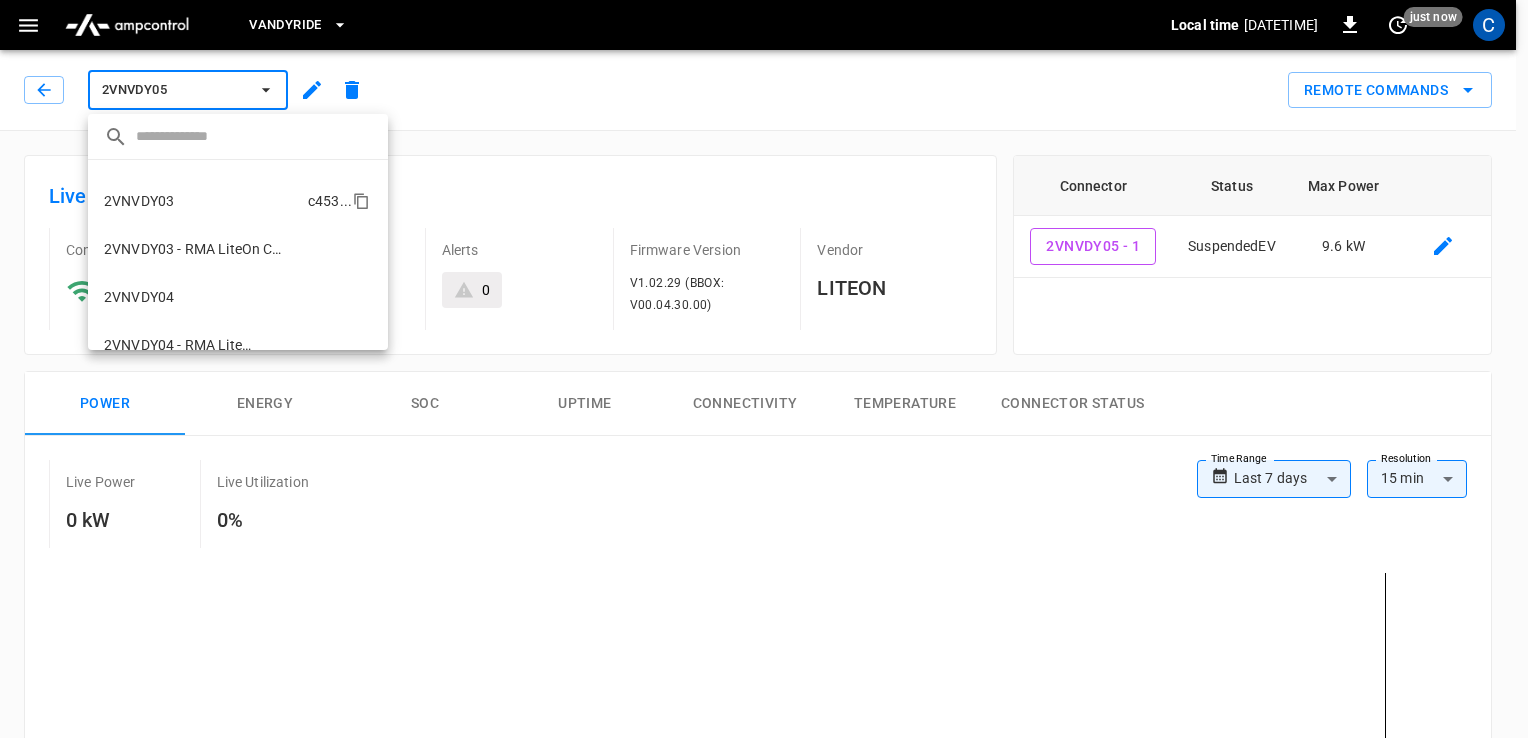 click on "2VNVDY03" at bounding box center [139, 201] 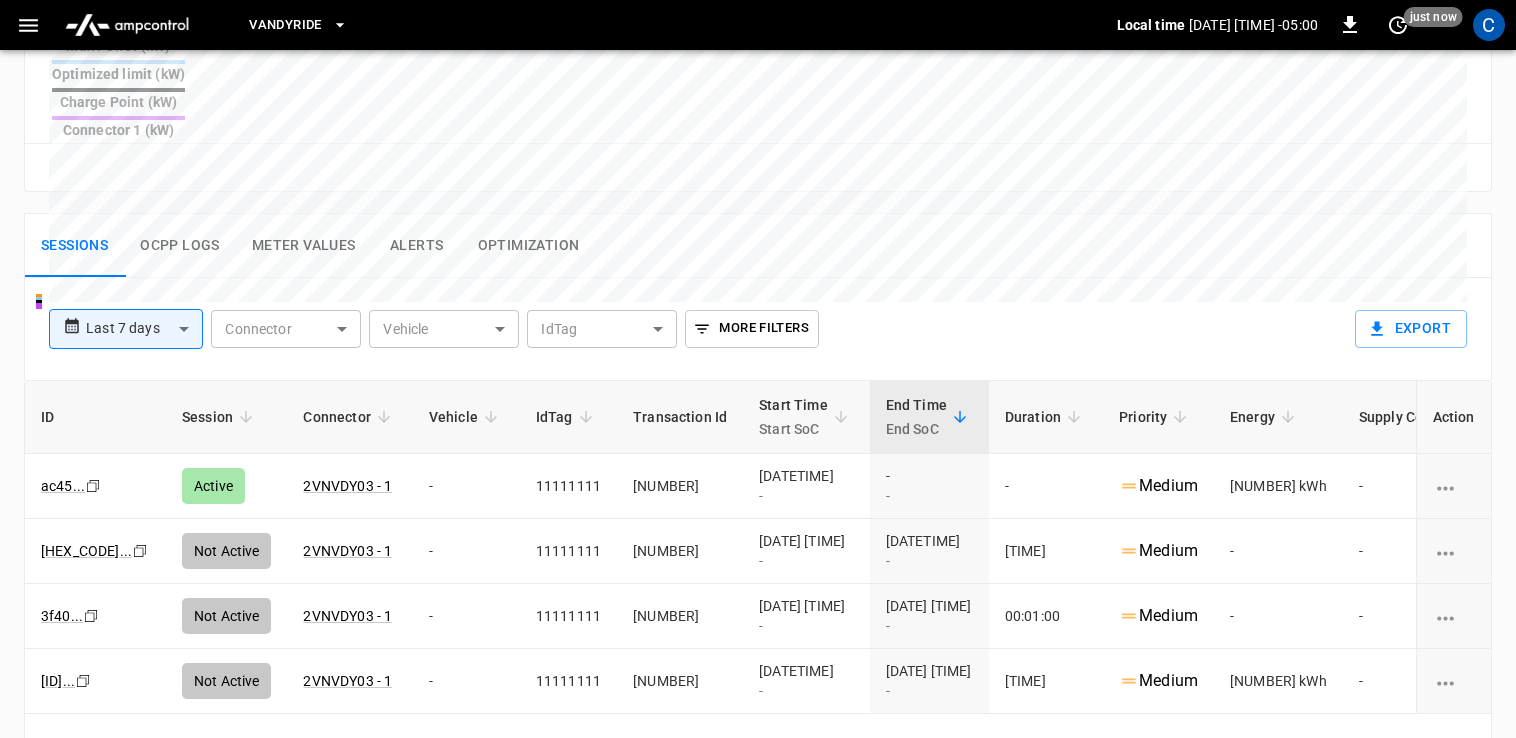 scroll, scrollTop: 939, scrollLeft: 0, axis: vertical 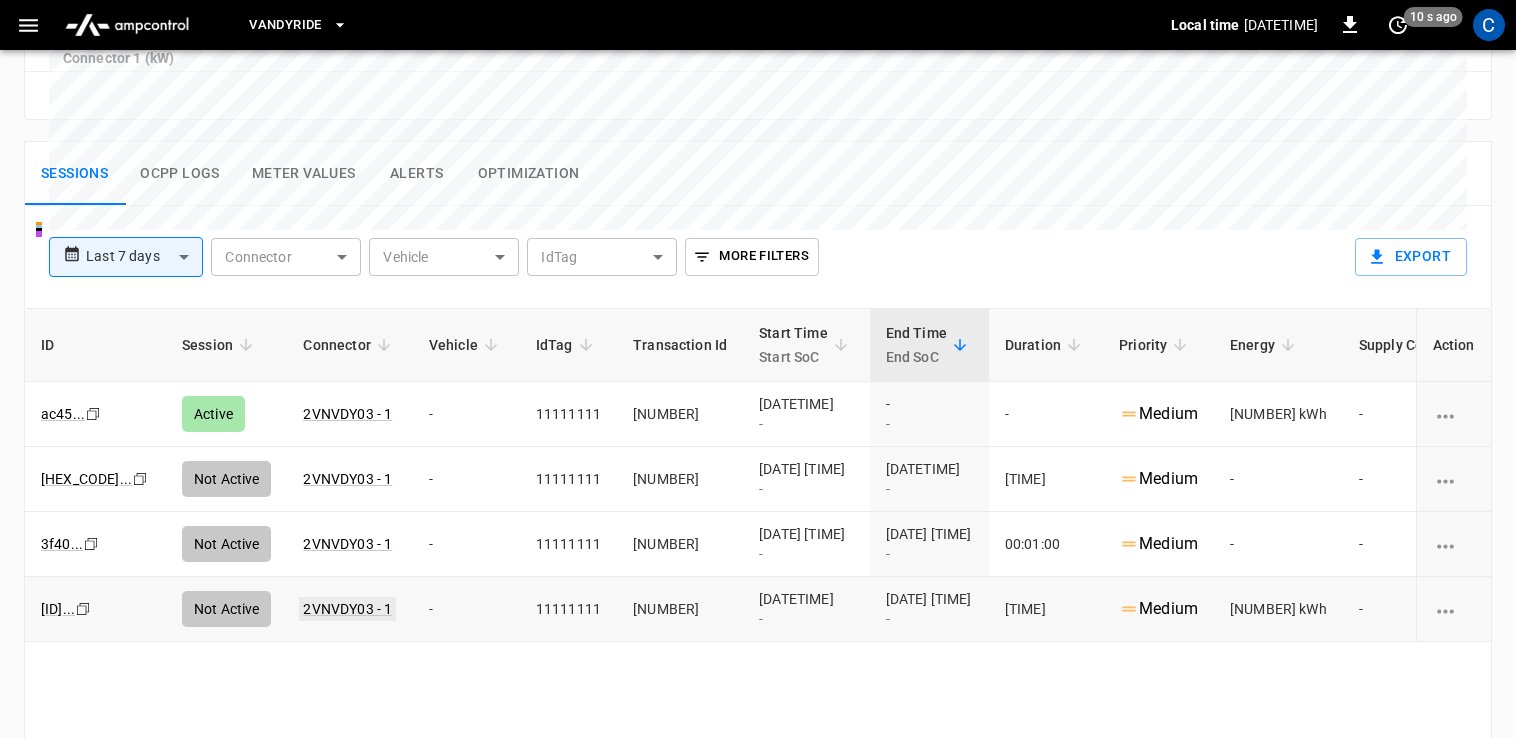 click on "2VNVDY03 - 1" at bounding box center [347, 414] 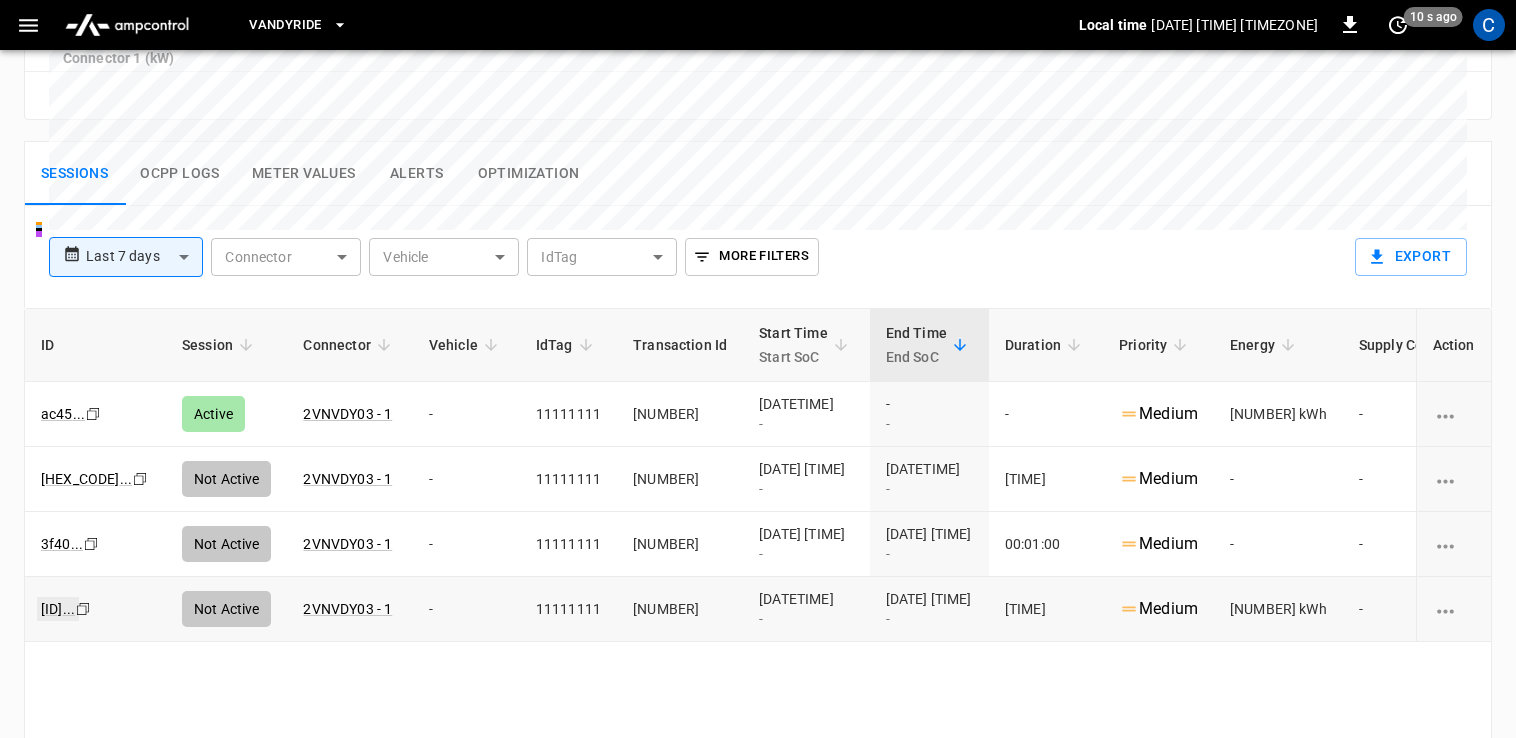 click on "[ID] ..." at bounding box center (58, 609) 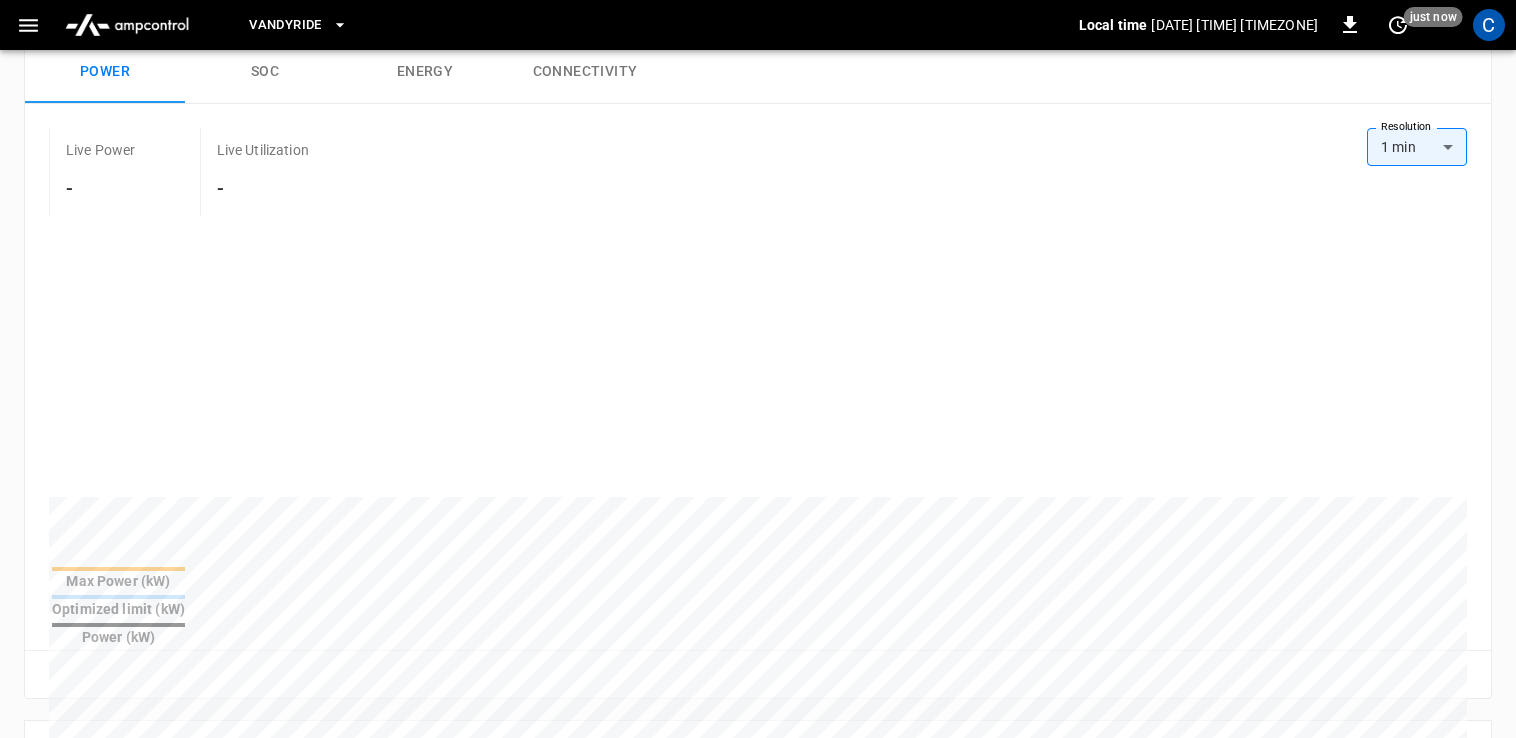 scroll, scrollTop: 0, scrollLeft: 0, axis: both 